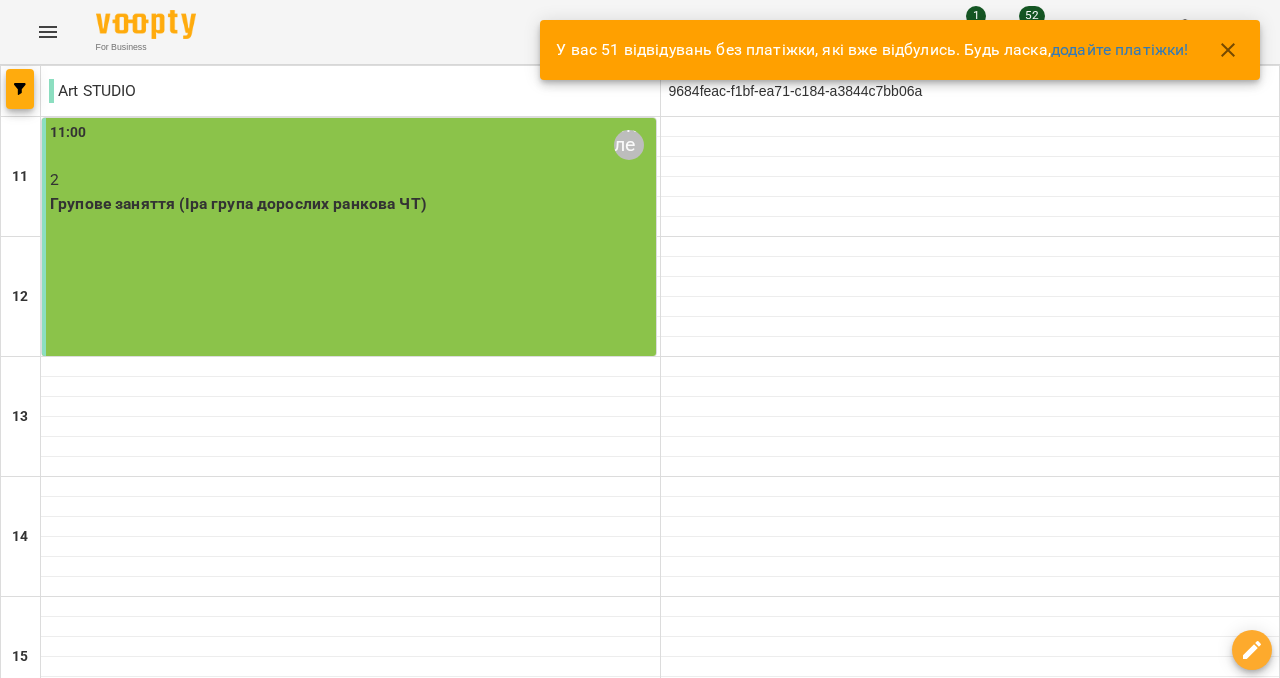 click 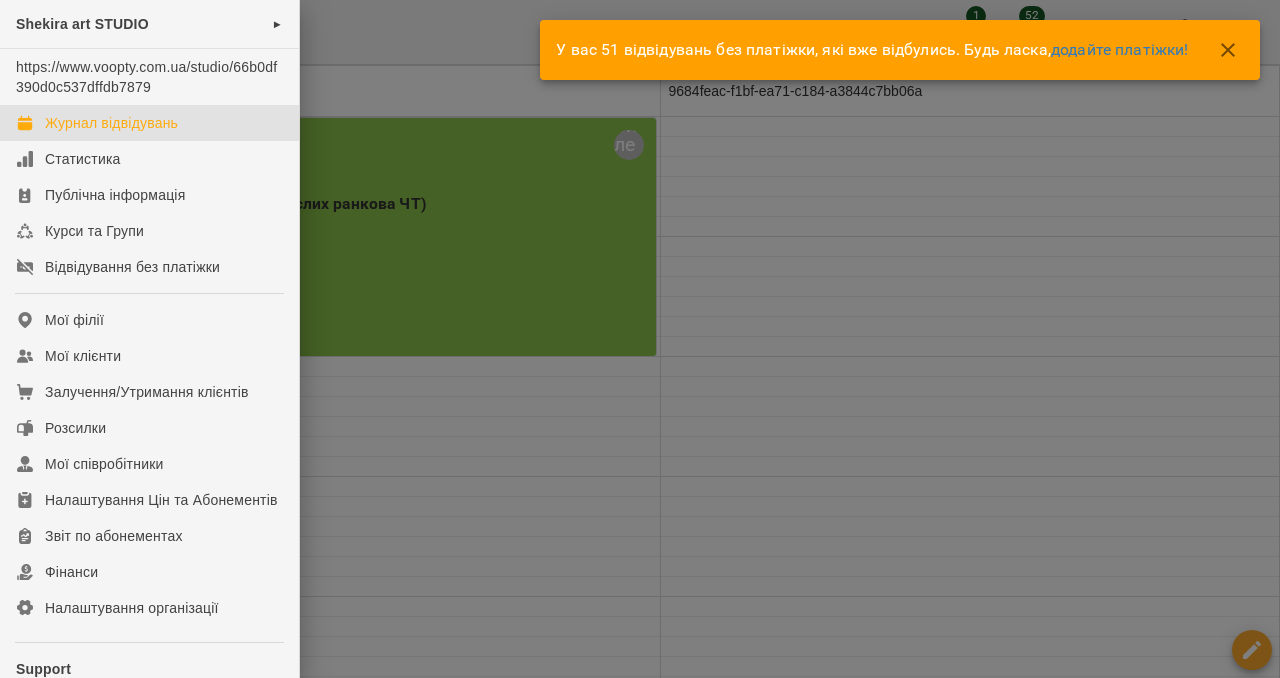 scroll, scrollTop: 0, scrollLeft: 0, axis: both 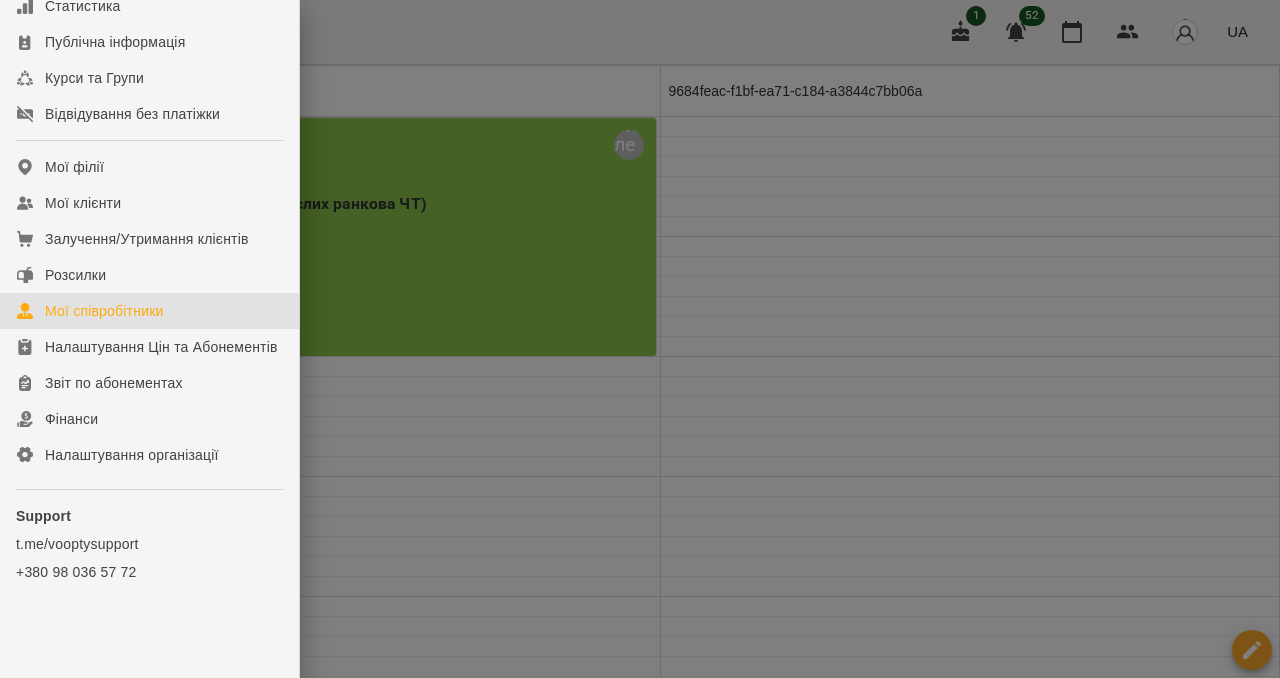 click on "Мої співробітники" at bounding box center (104, 311) 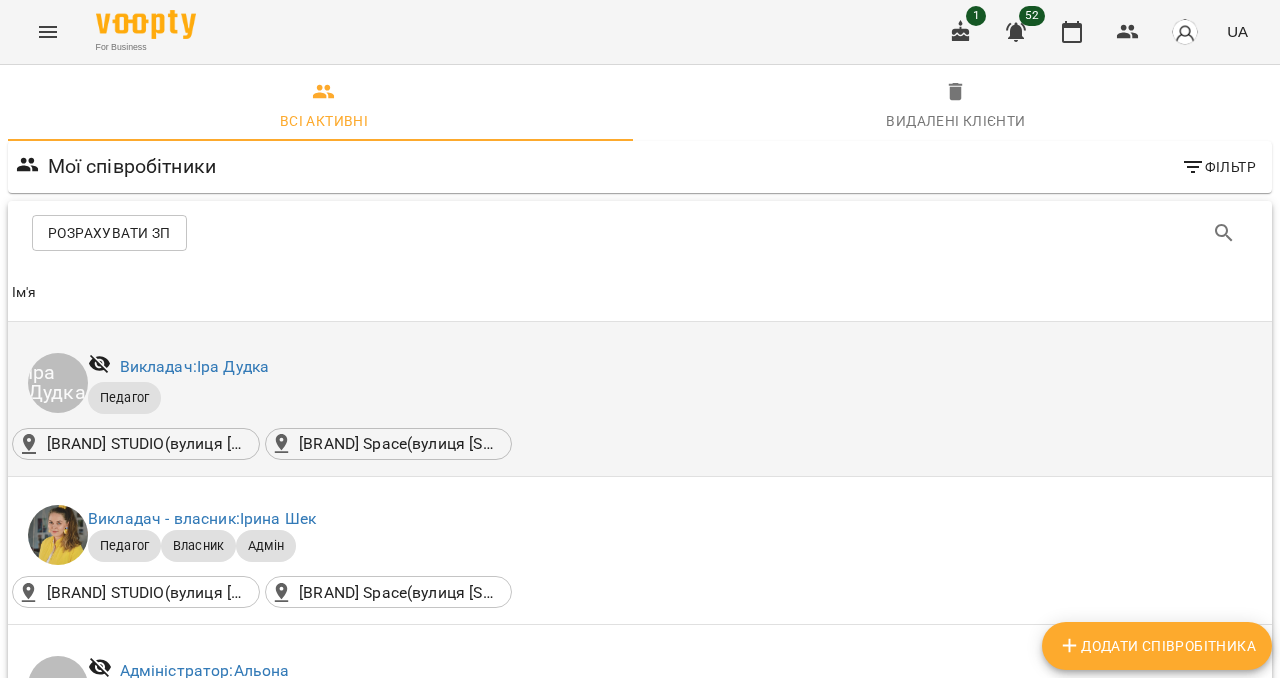 scroll, scrollTop: 1796, scrollLeft: 0, axis: vertical 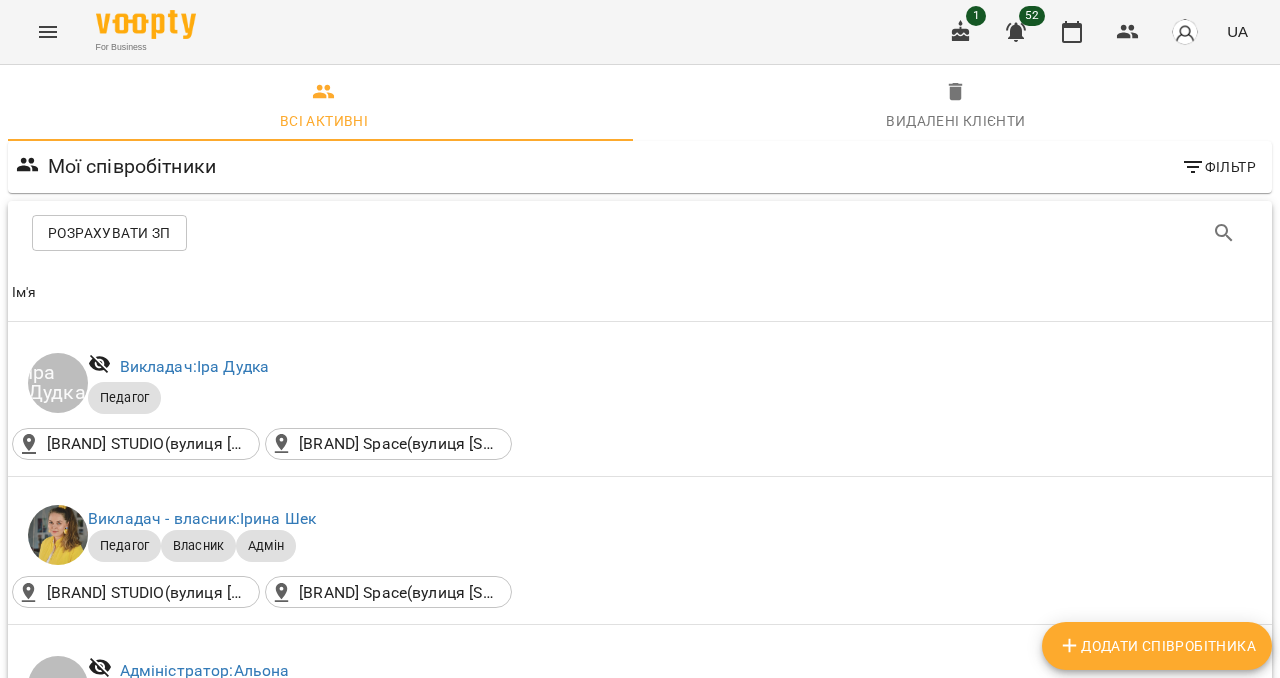 click on "Молодший викладач/асистент:  [NAME] [LASTNAME]" at bounding box center (287, 2208) 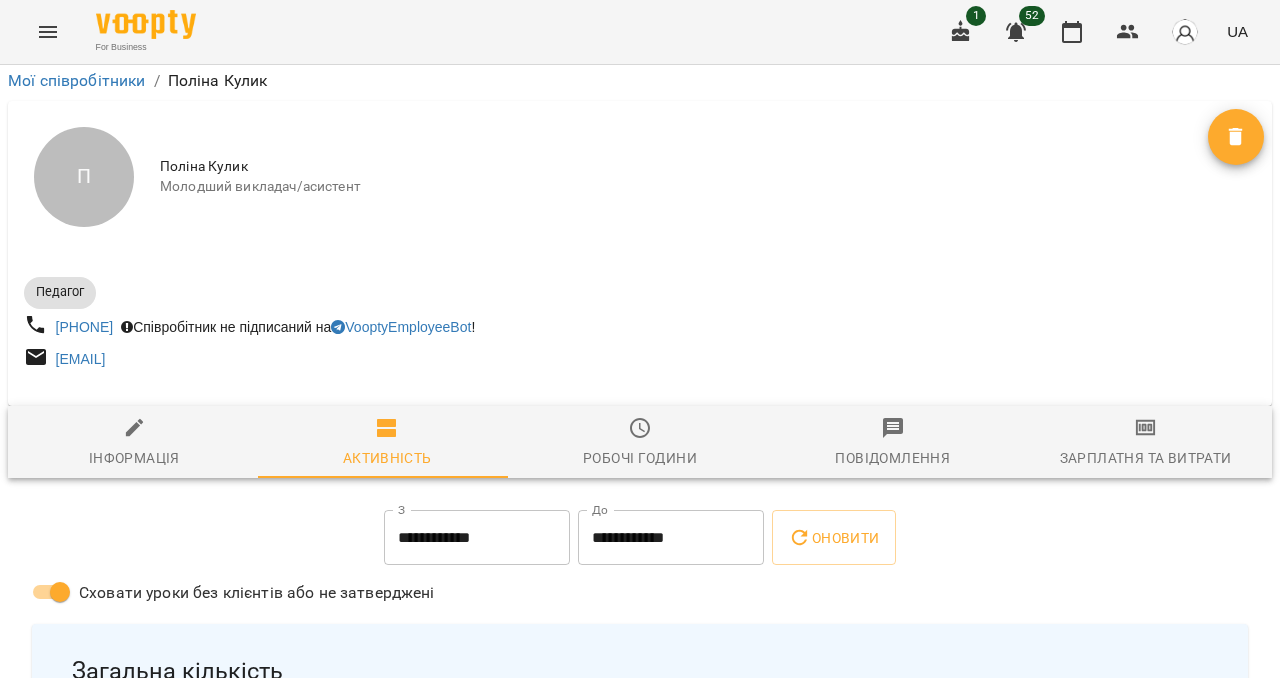 scroll, scrollTop: 20, scrollLeft: 0, axis: vertical 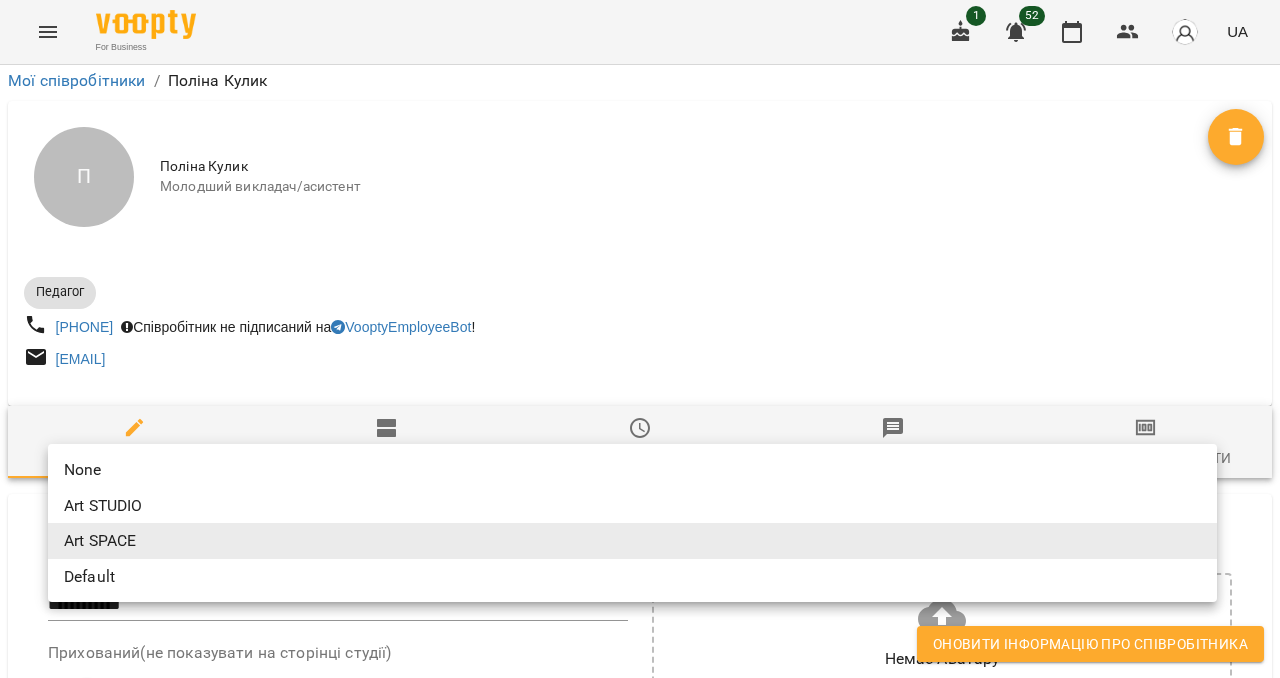 click on "**********" at bounding box center [640, 1595] 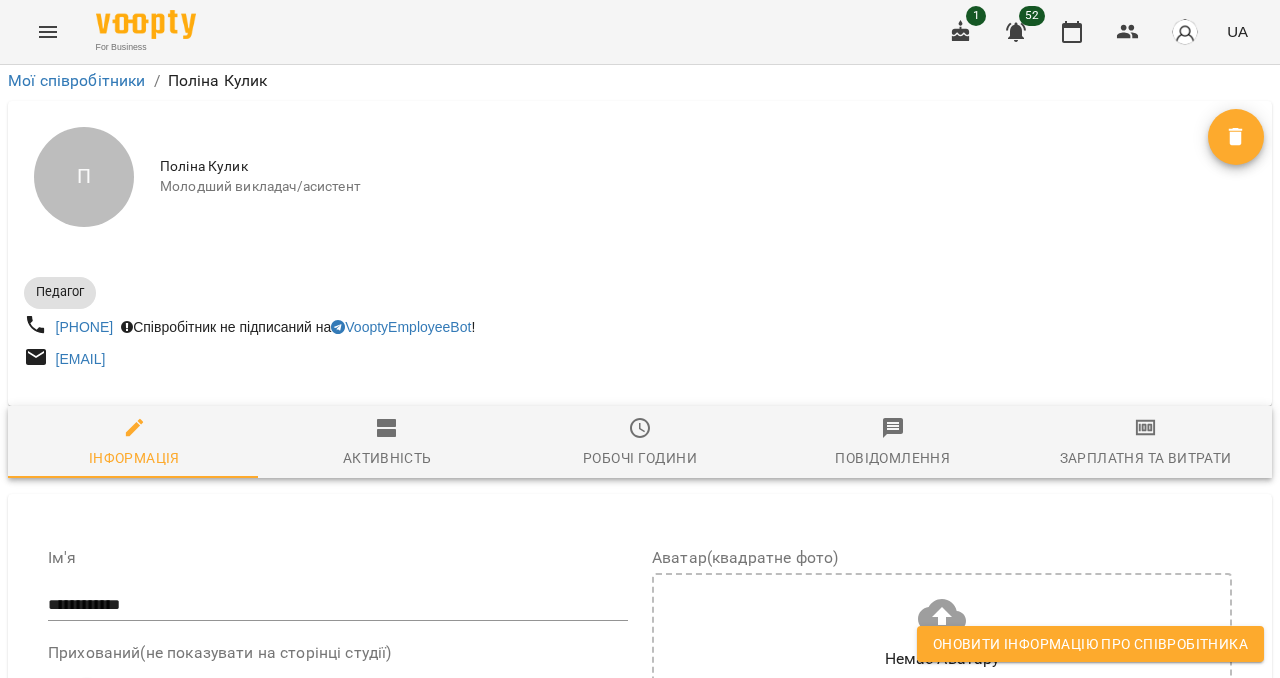 click on "**********" at bounding box center [640, 1595] 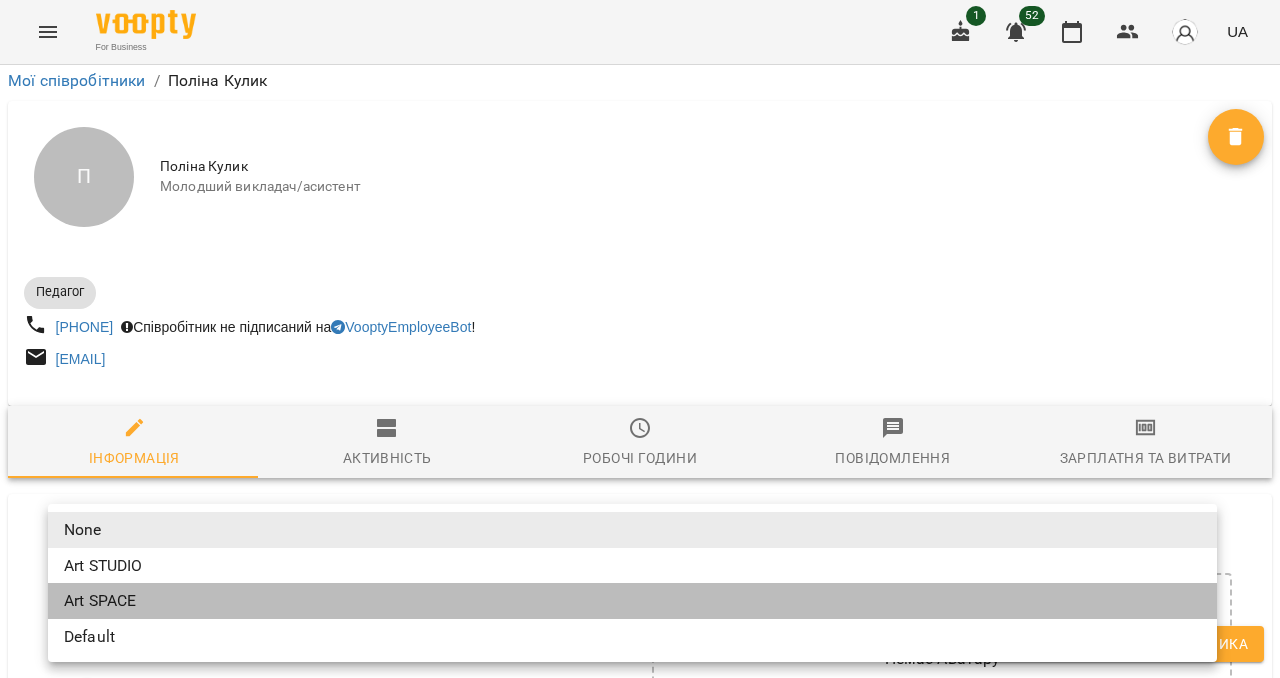 click on "Art SPACE" at bounding box center [632, 601] 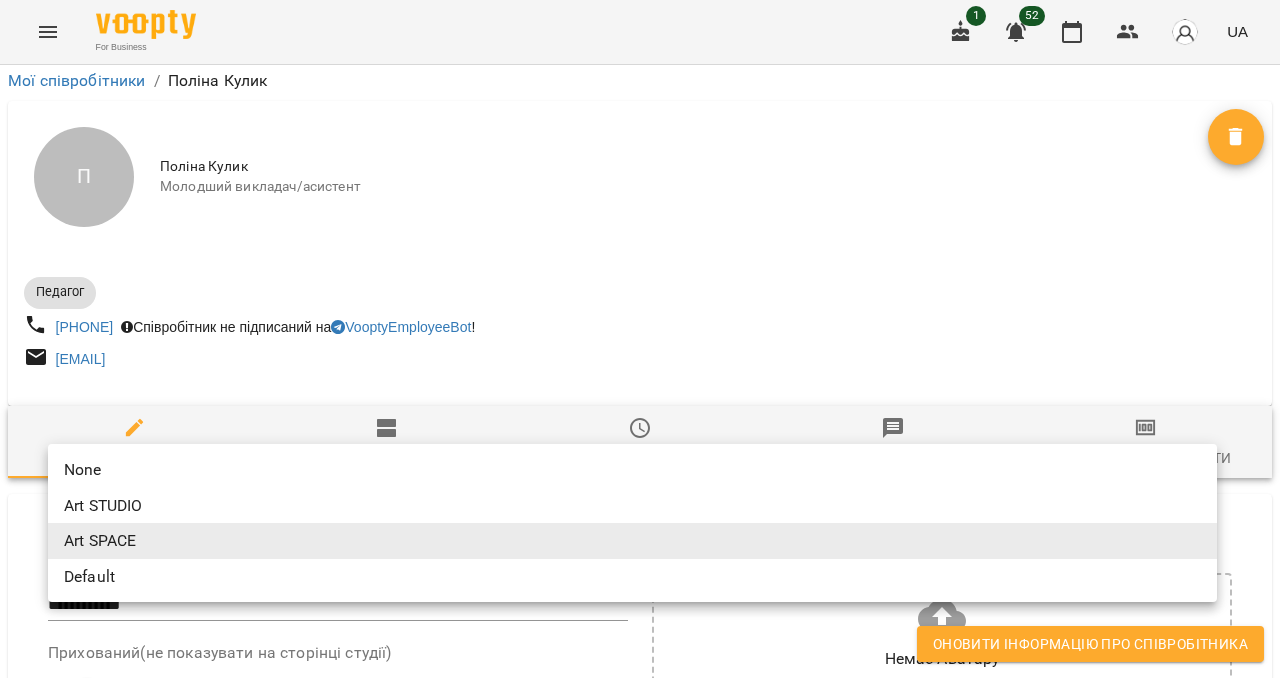 click on "**********" at bounding box center [640, 1595] 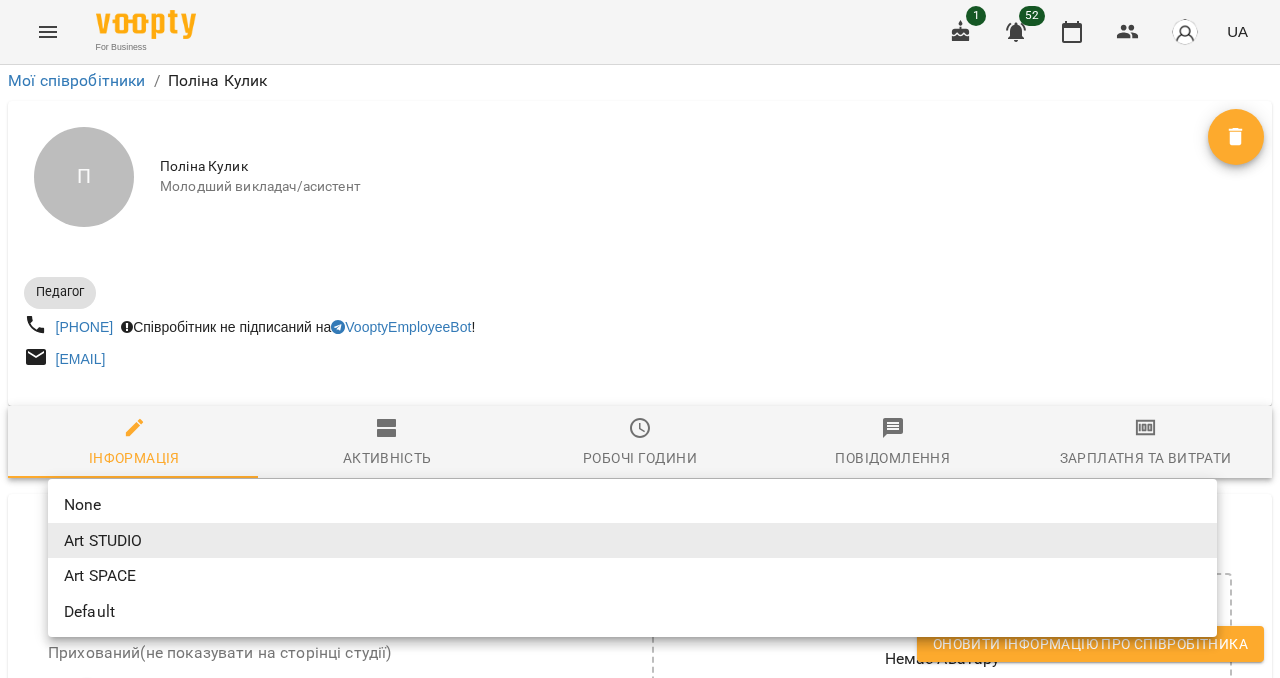 click on "**********" at bounding box center [640, 1595] 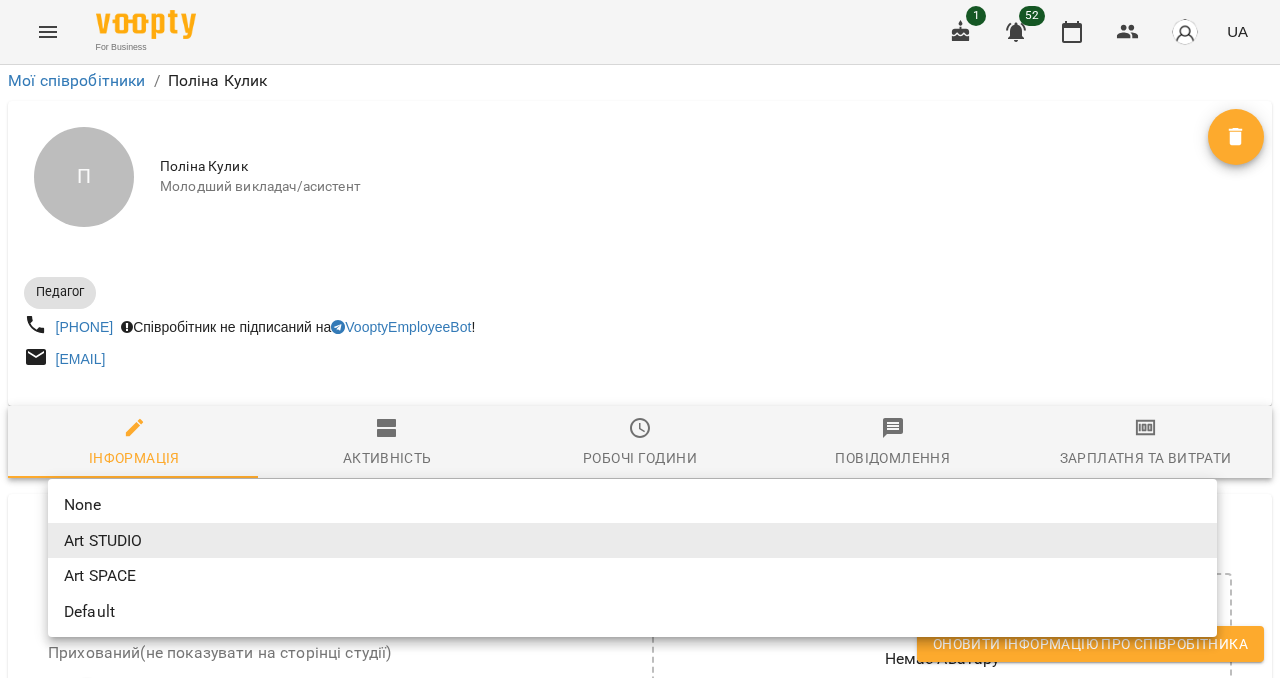 click on "Art SPACE" at bounding box center (632, 576) 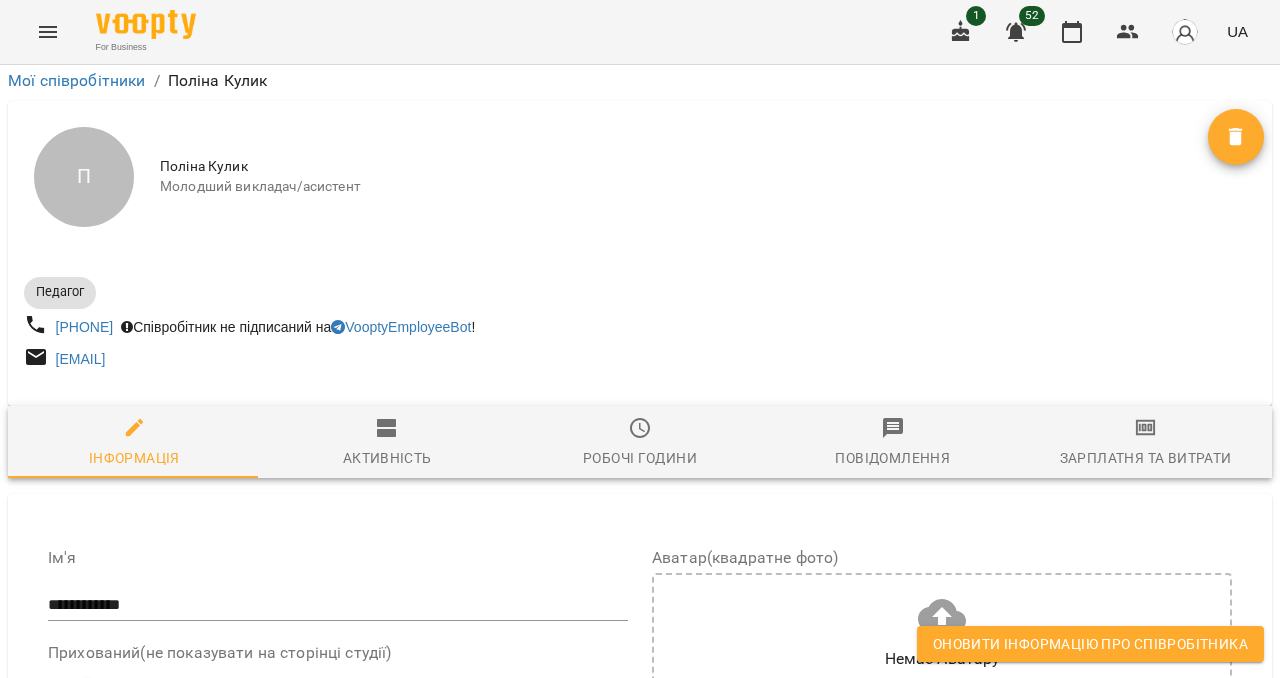 scroll, scrollTop: 2113, scrollLeft: 0, axis: vertical 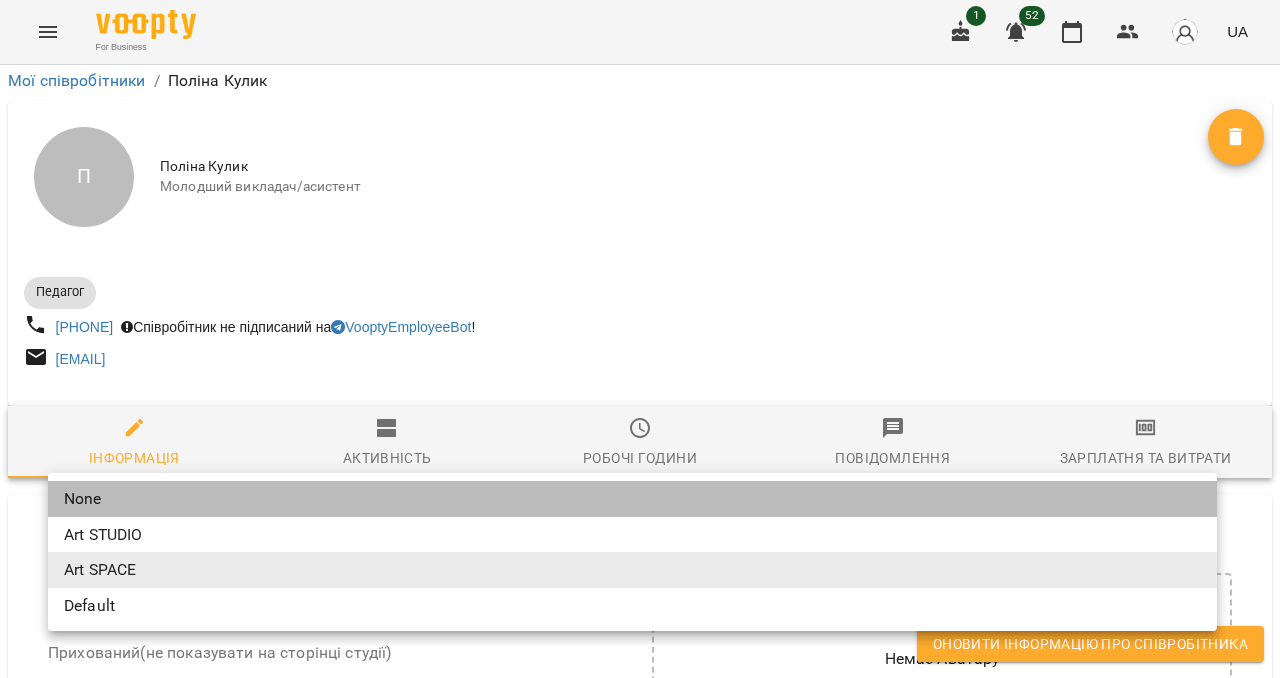 click on "None" at bounding box center [632, 499] 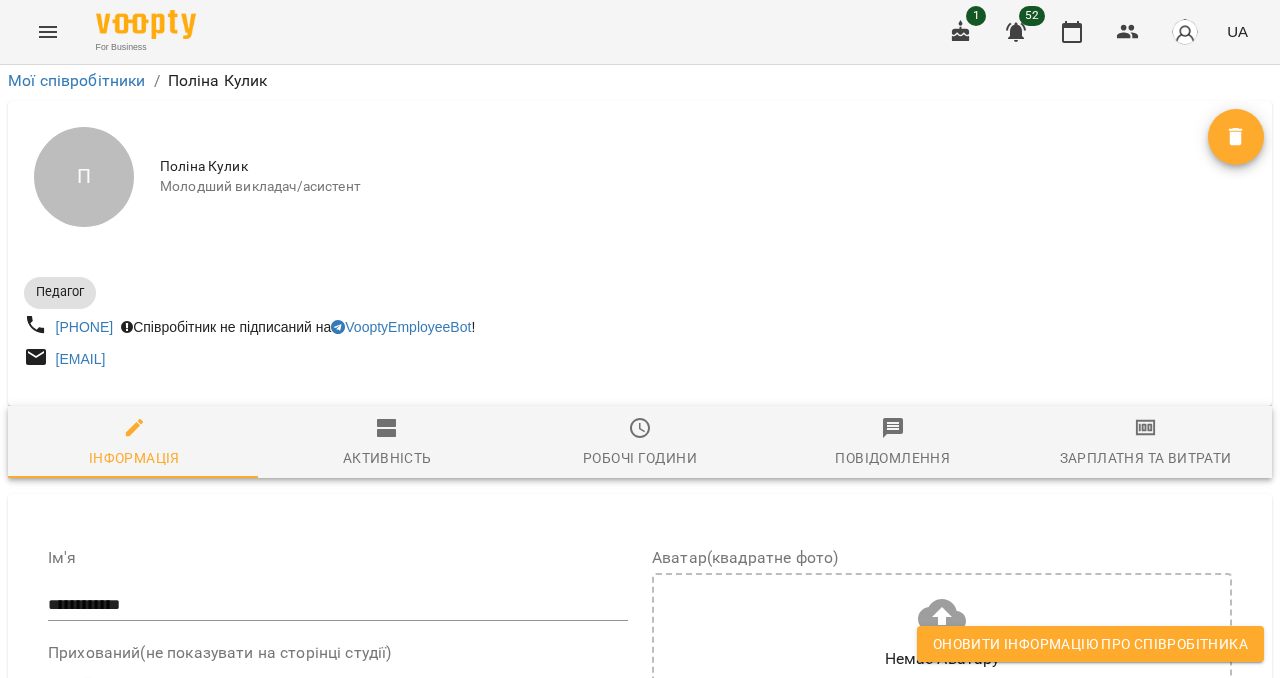 scroll, scrollTop: 1702, scrollLeft: 0, axis: vertical 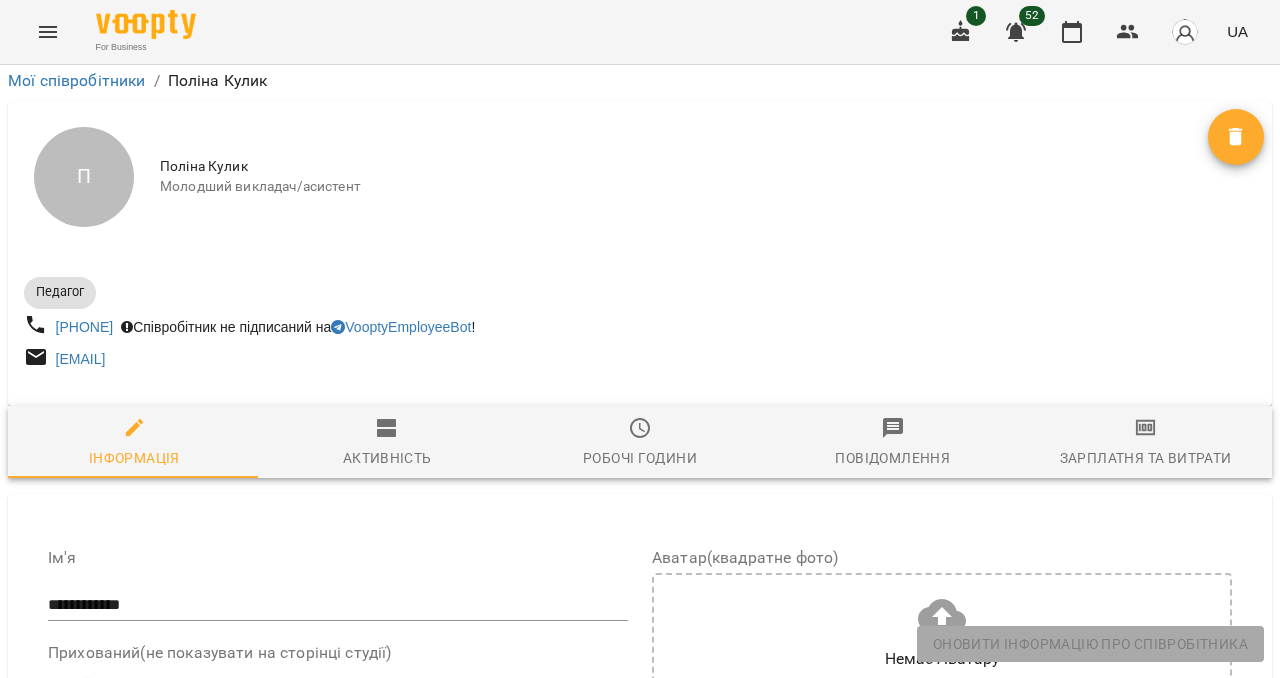 click on "Активність" at bounding box center (387, 458) 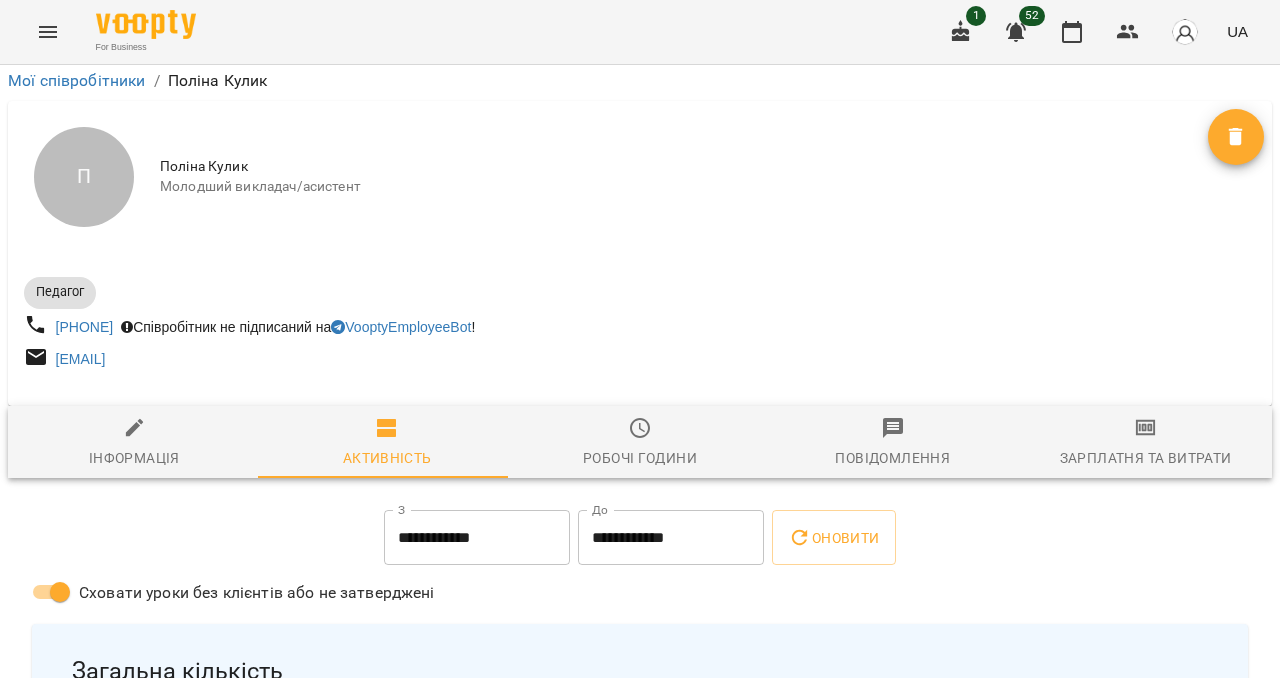 click on "Робочі години" at bounding box center [640, 443] 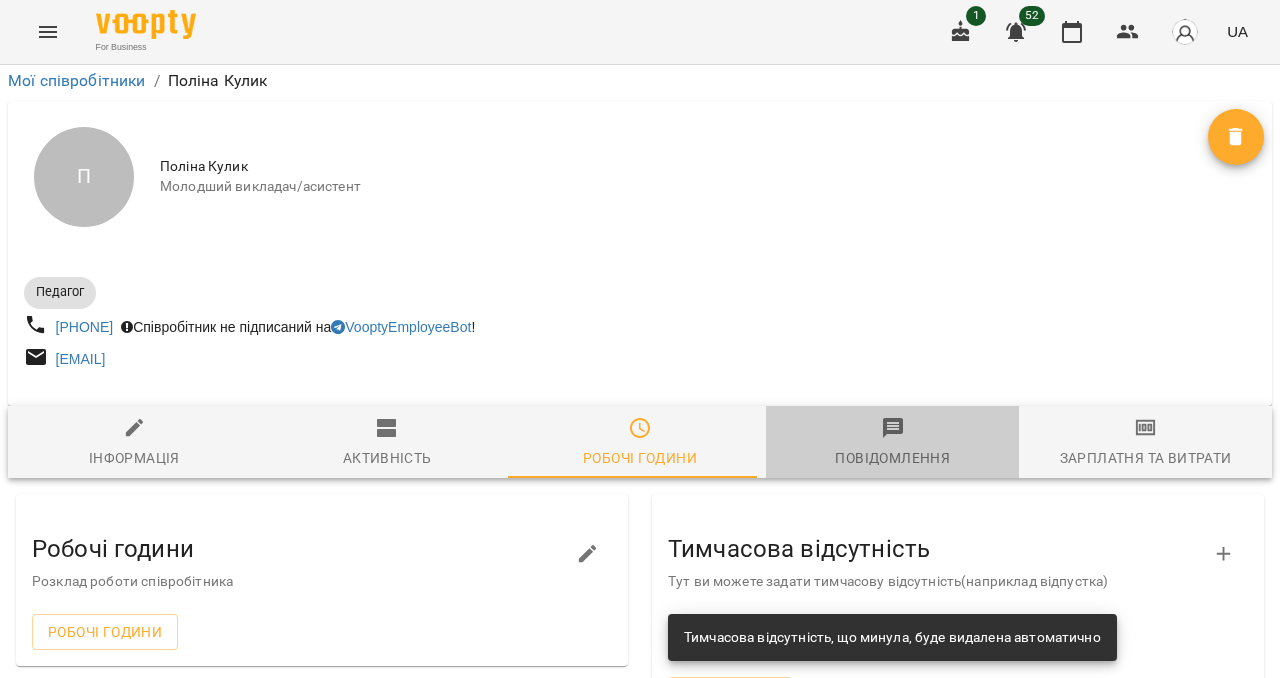 click on "Повідомлення" at bounding box center [892, 443] 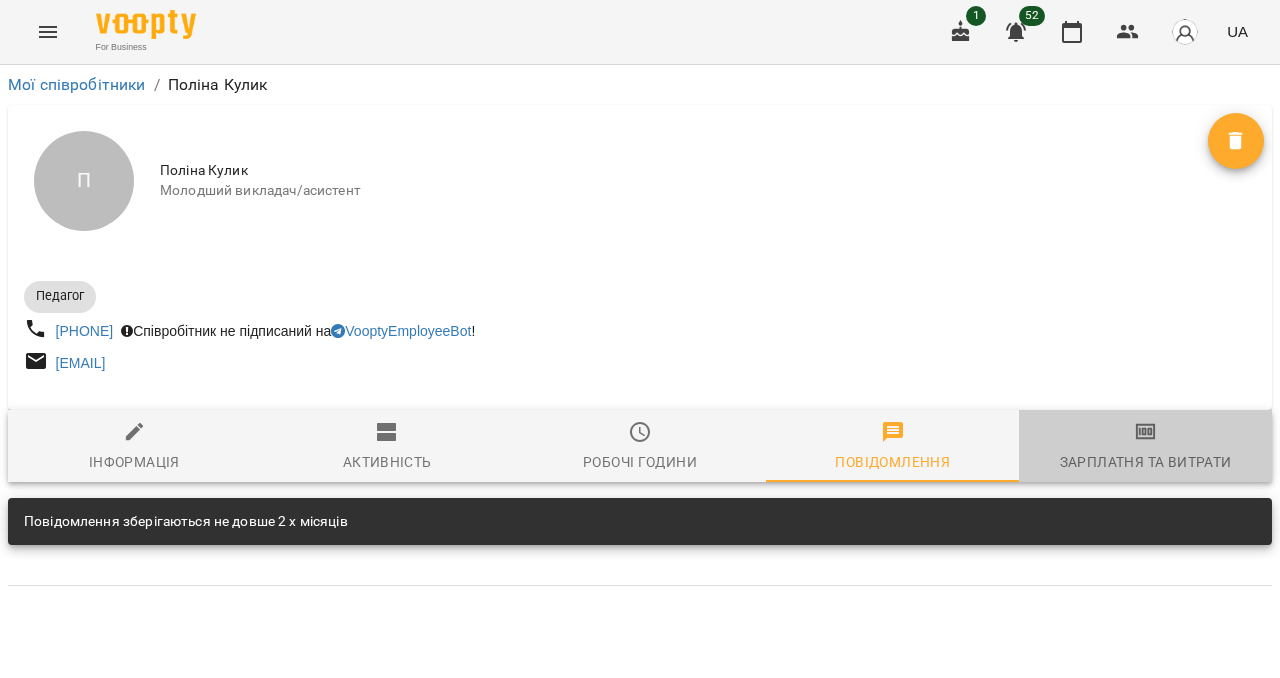 click on "Зарплатня та Витрати" at bounding box center (1145, 447) 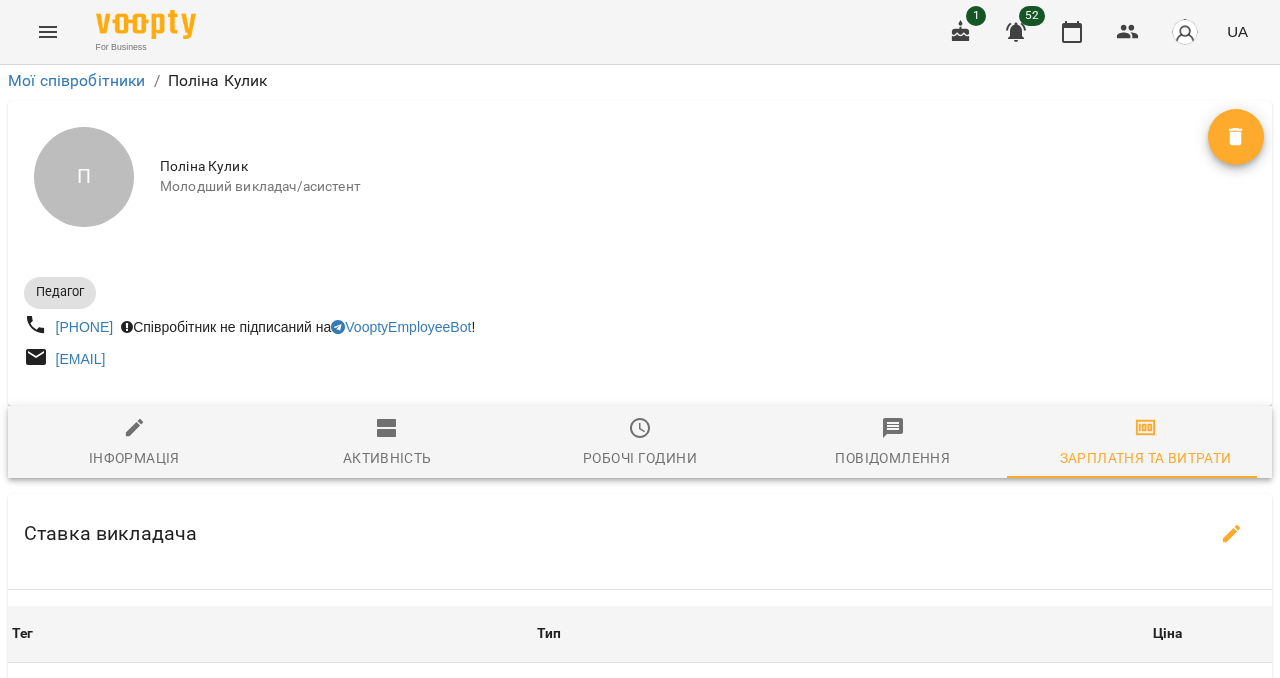 scroll, scrollTop: 249, scrollLeft: 0, axis: vertical 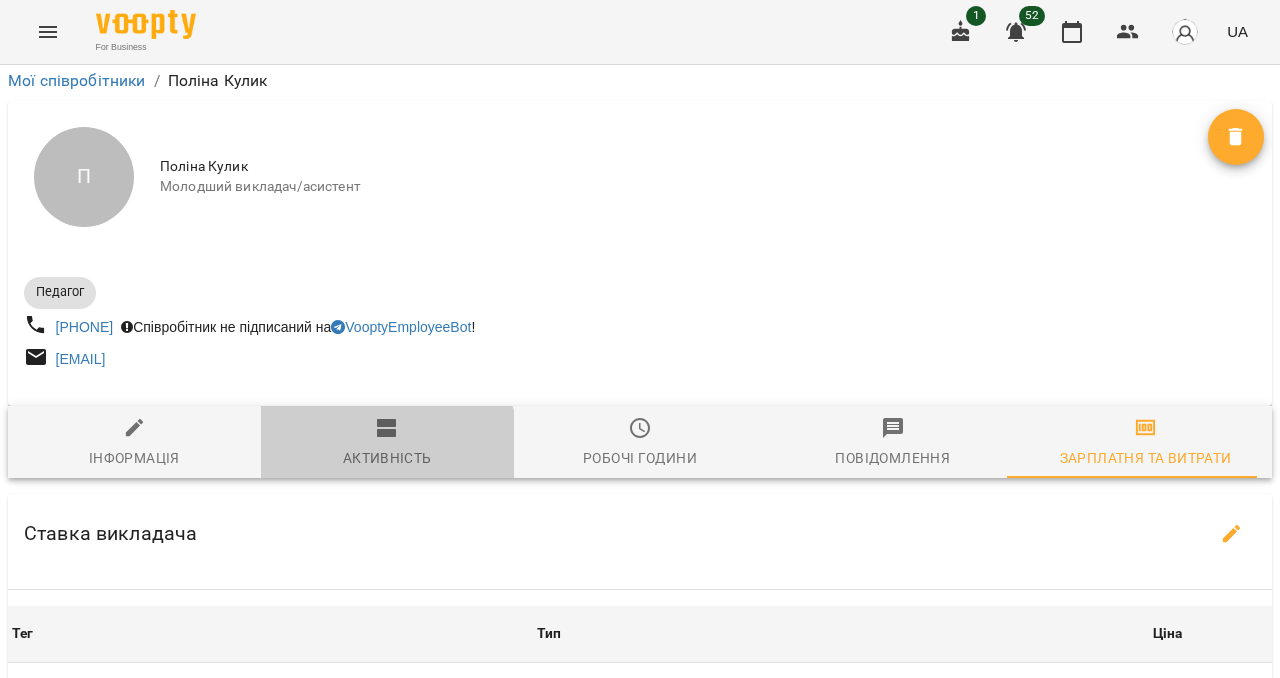 click on "Активність" at bounding box center [387, 458] 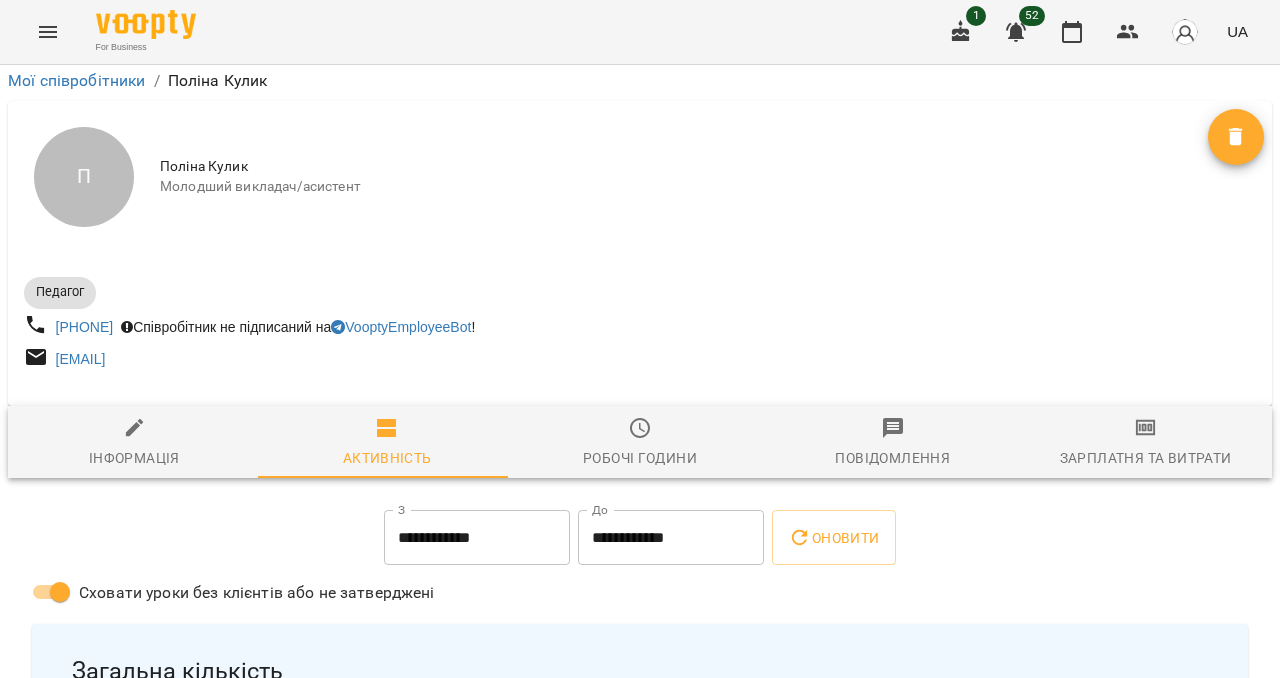 click on "Інформація" at bounding box center [134, 443] 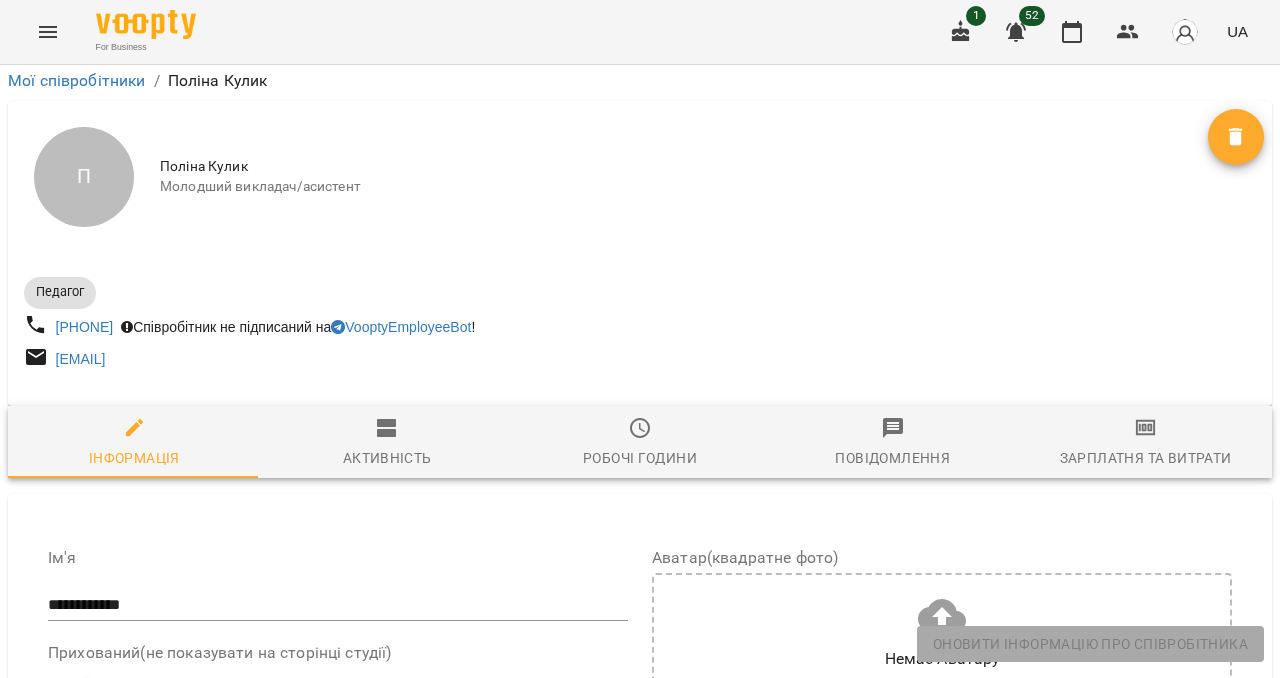 scroll, scrollTop: 1536, scrollLeft: 0, axis: vertical 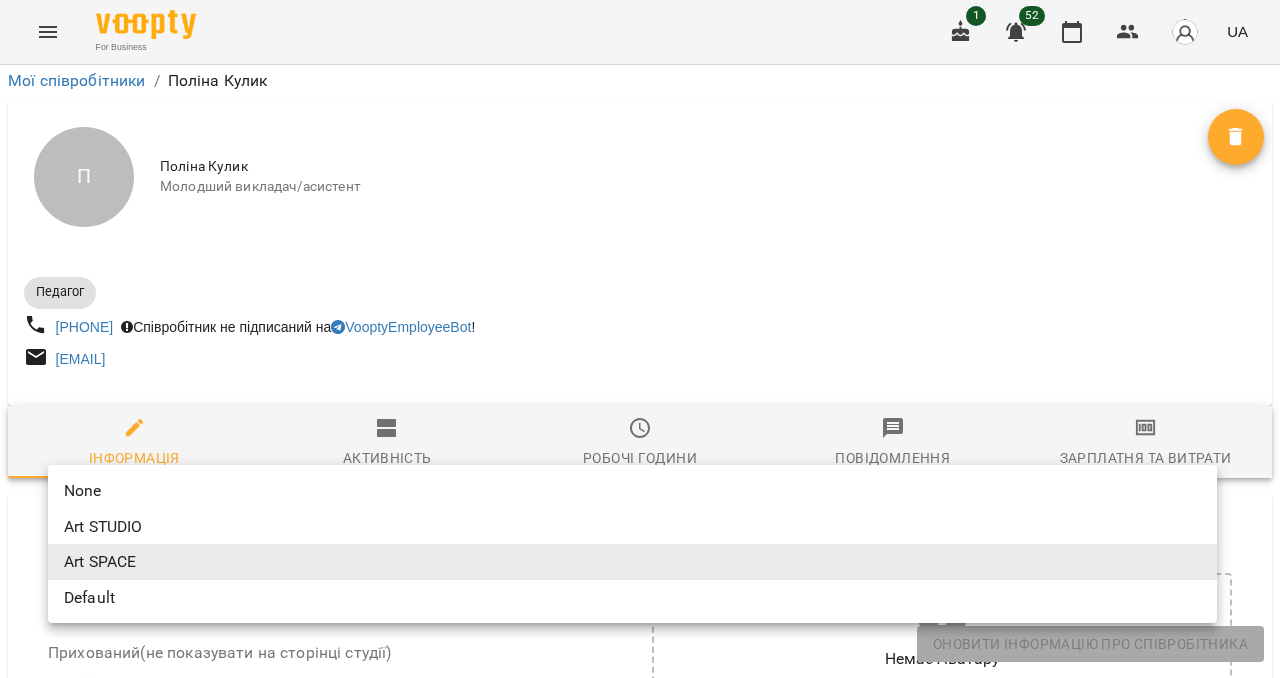 click on "**********" at bounding box center (640, 1595) 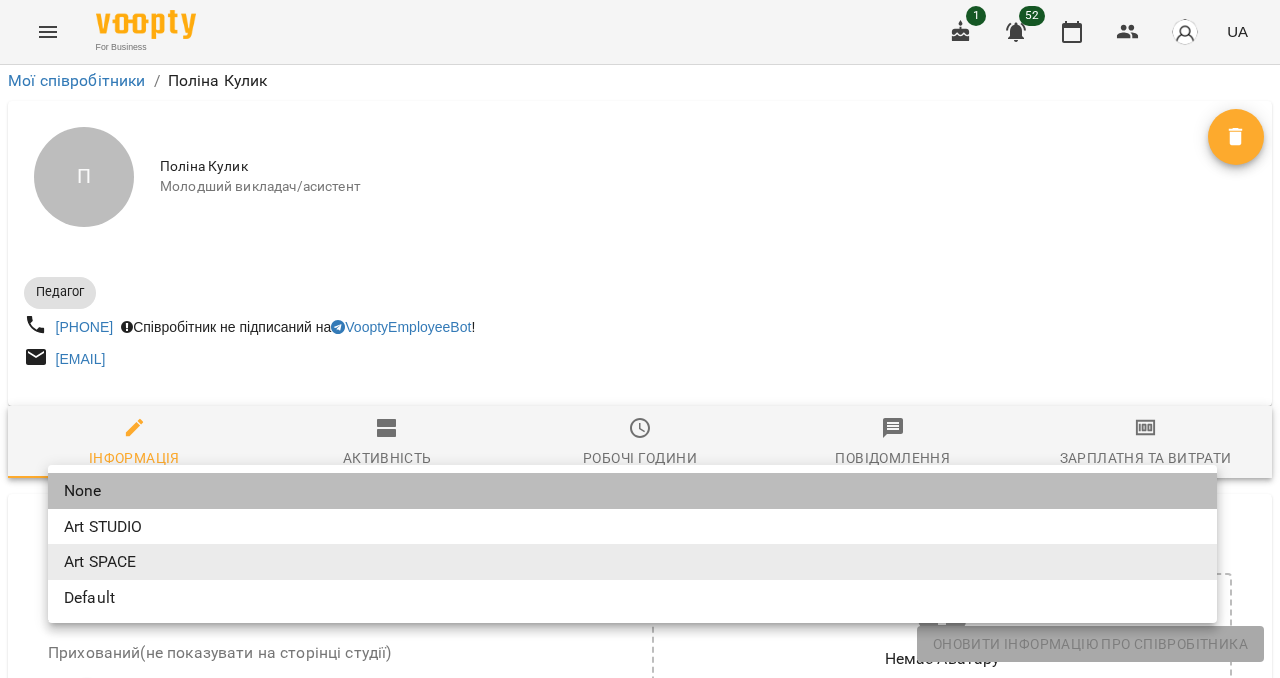 click on "None" at bounding box center [632, 491] 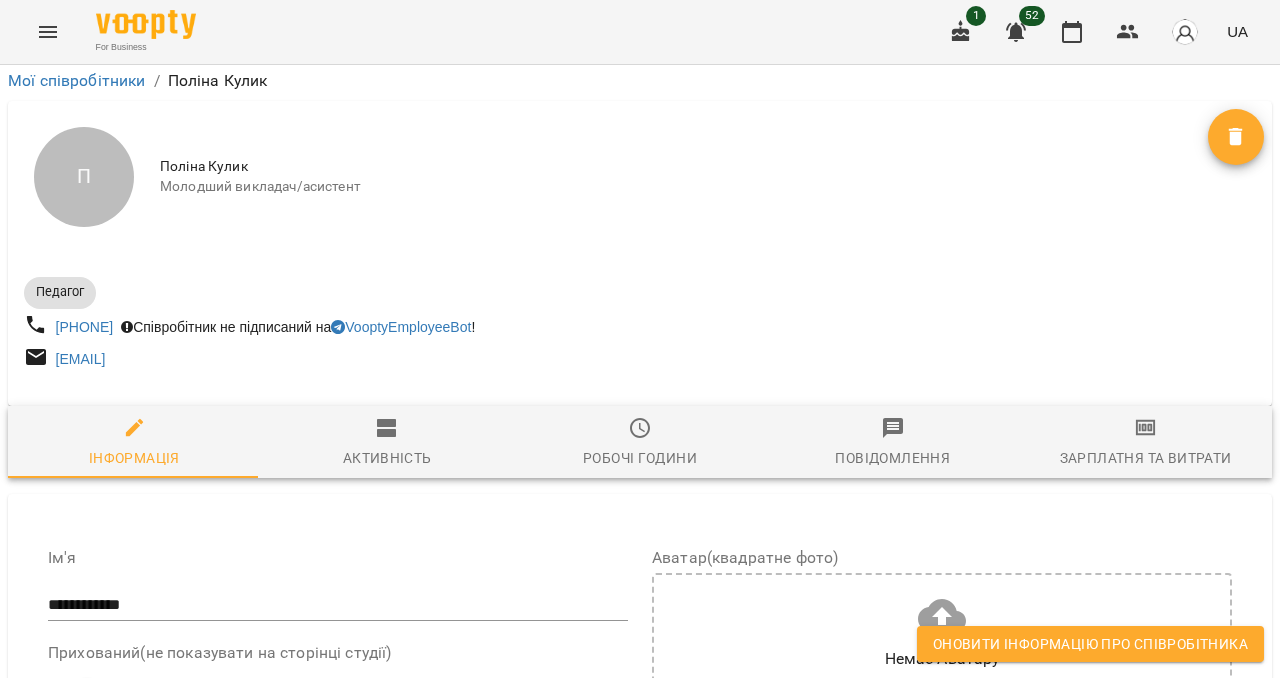 click on "Оновити інформацію про співробітника" at bounding box center [1090, 644] 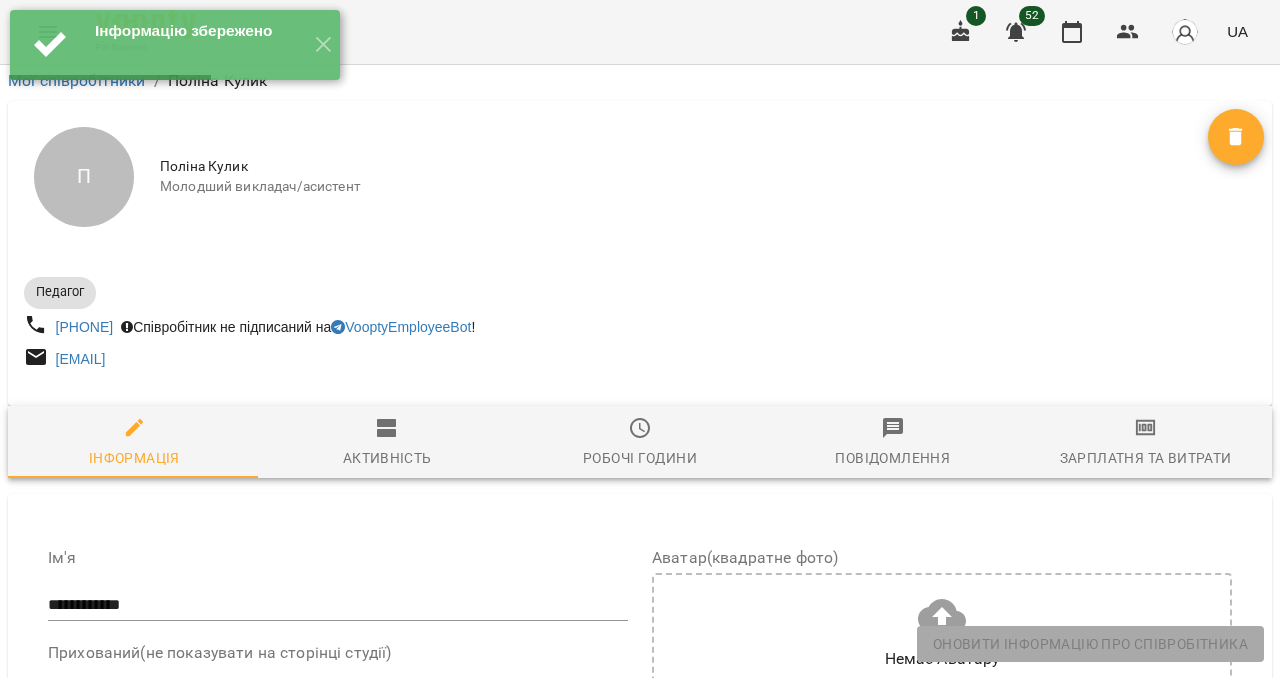 click on "**********" at bounding box center [640, 1595] 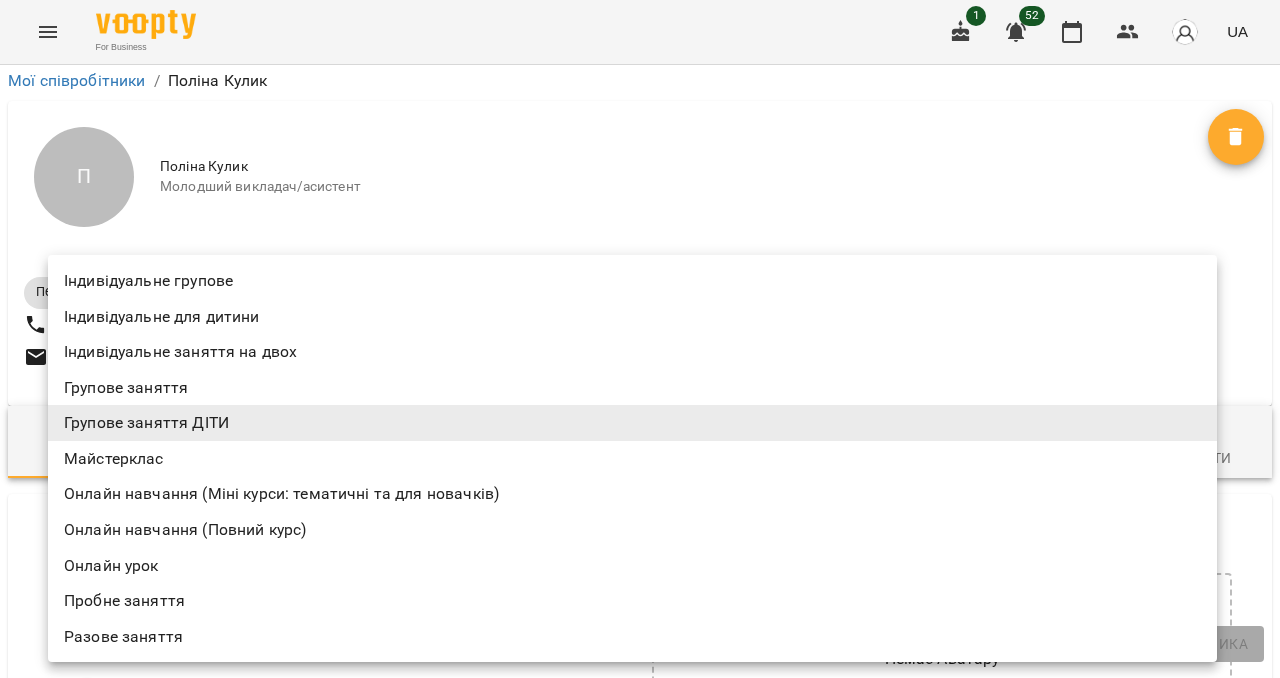 click at bounding box center [640, 339] 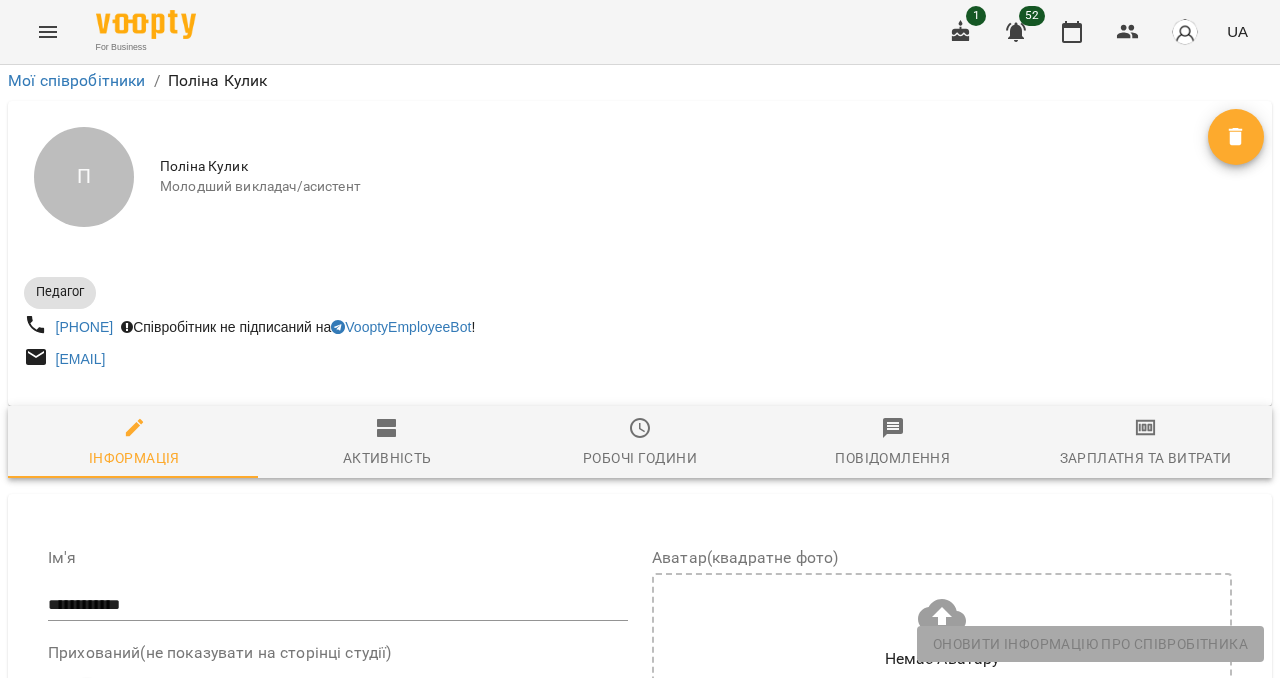 scroll, scrollTop: 112, scrollLeft: 0, axis: vertical 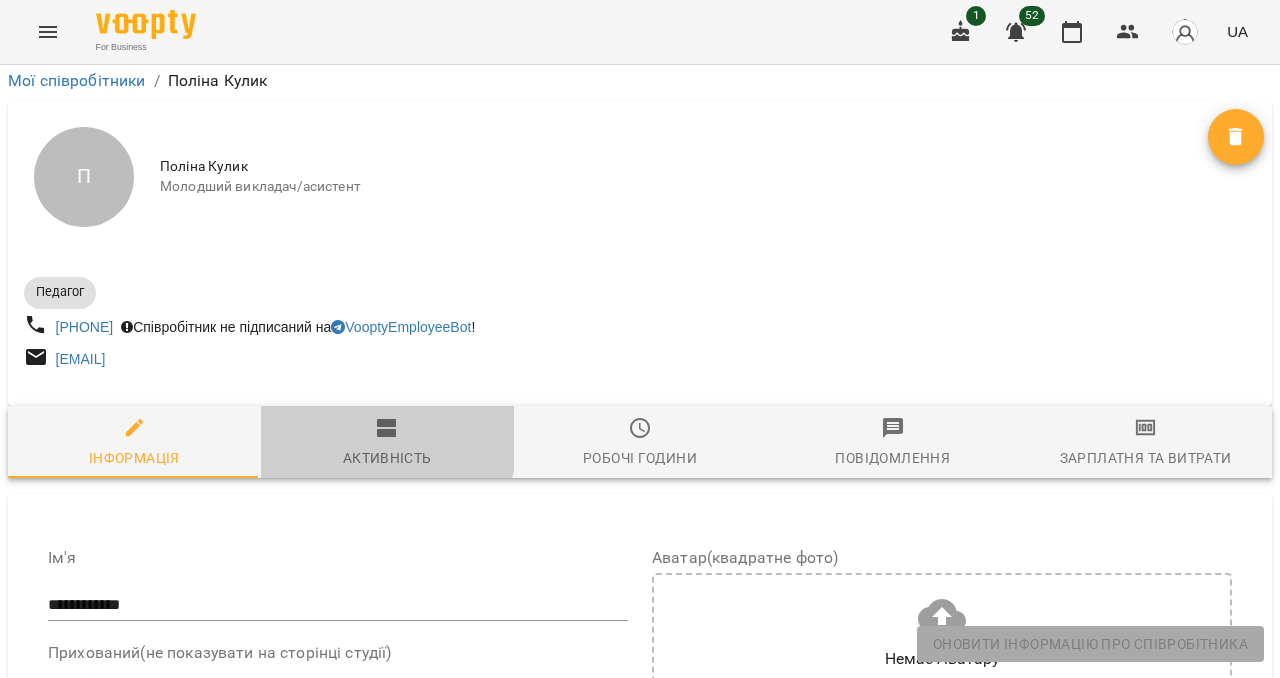 click on "Активність" at bounding box center [387, 443] 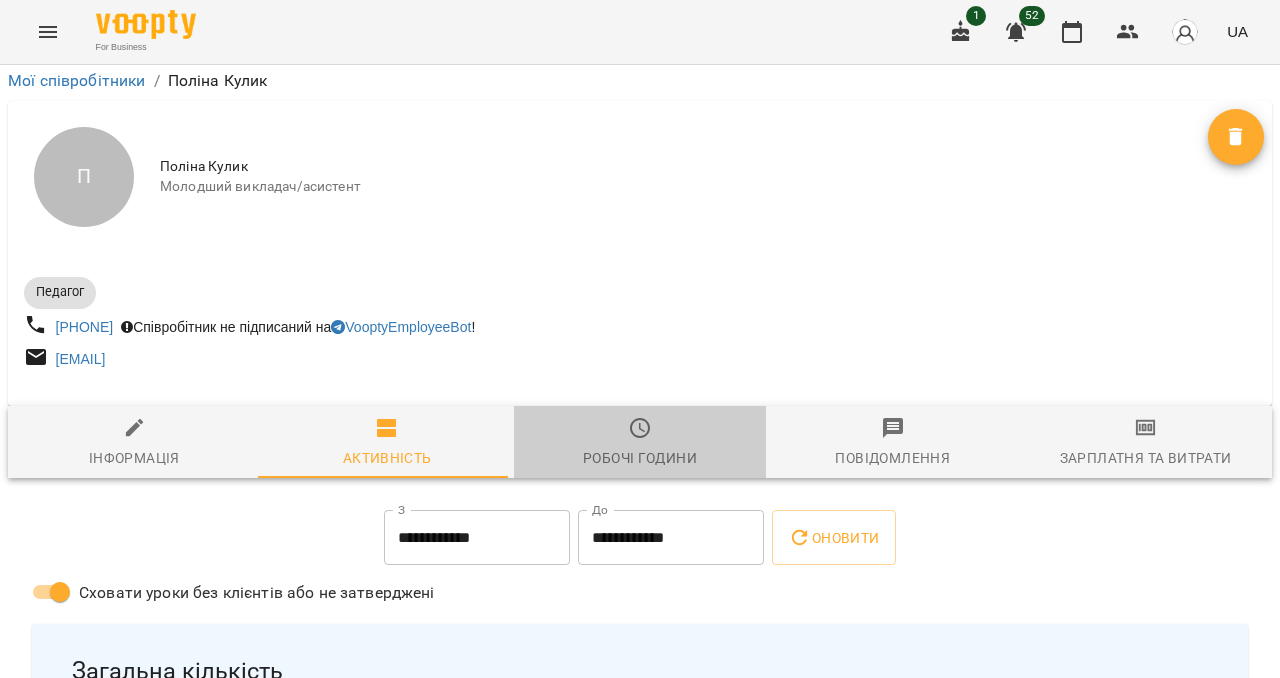click on "Робочі години" at bounding box center (640, 443) 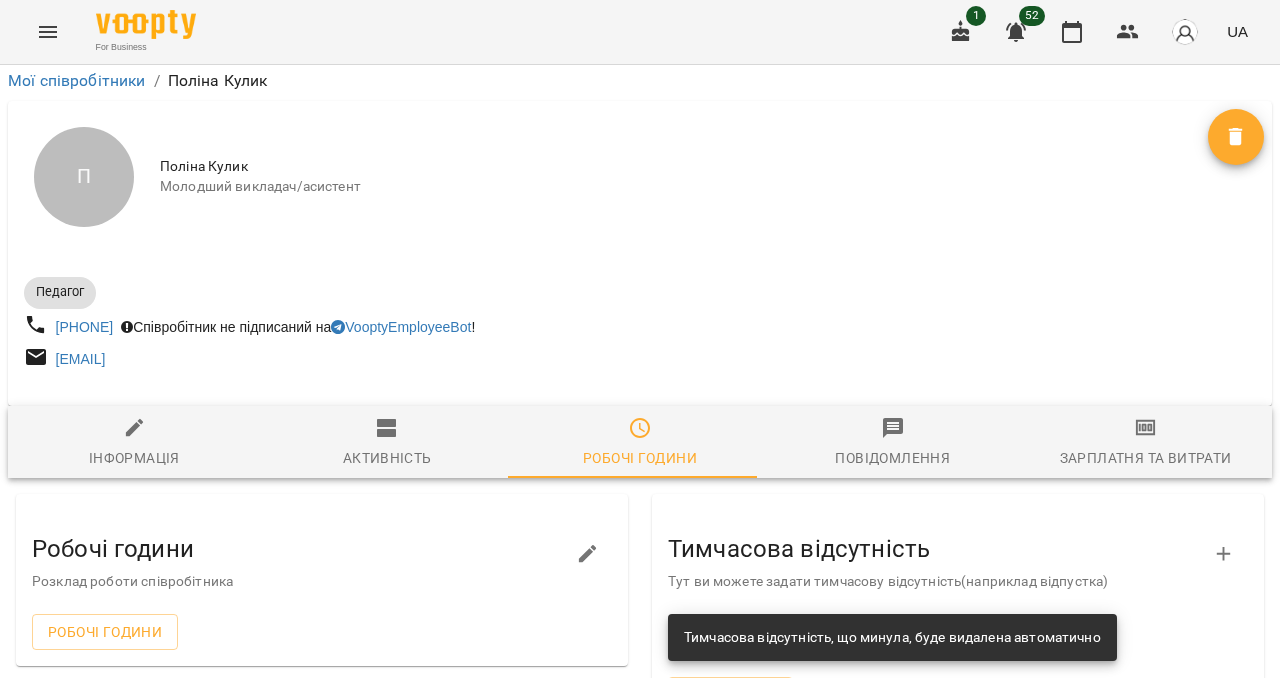 click on "Активність" at bounding box center (387, 443) 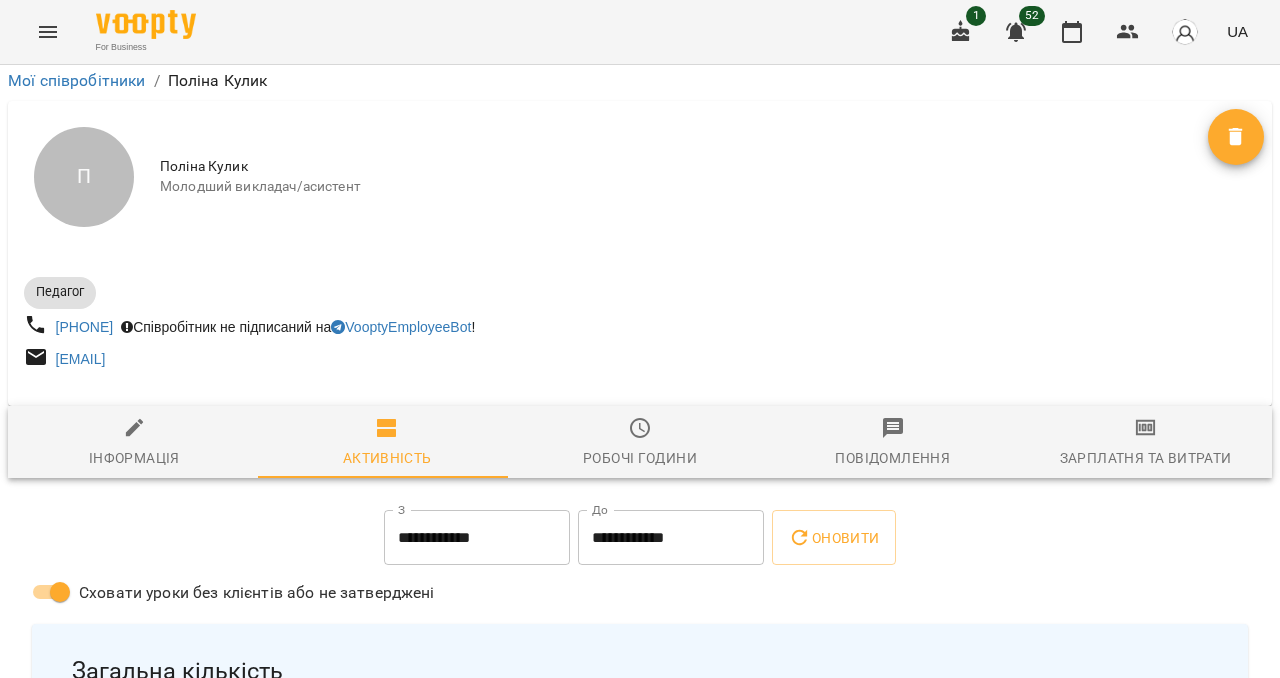 scroll, scrollTop: 397, scrollLeft: 0, axis: vertical 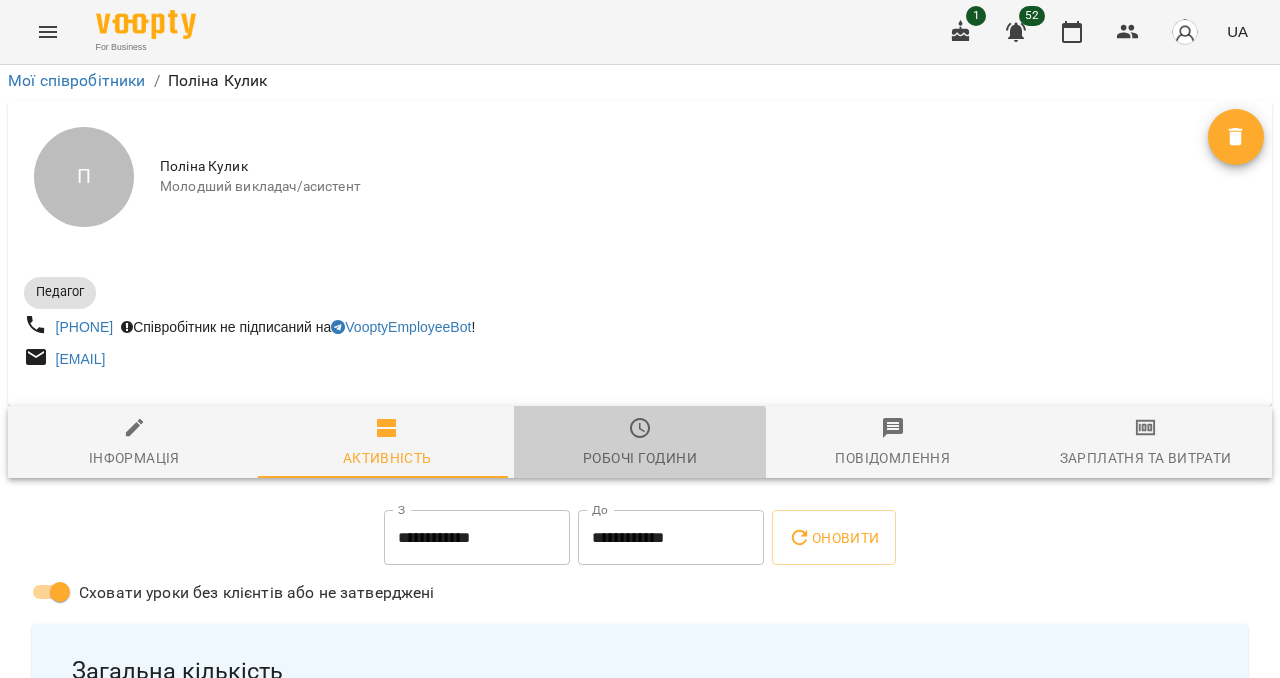 click on "Робочі години" at bounding box center (640, 458) 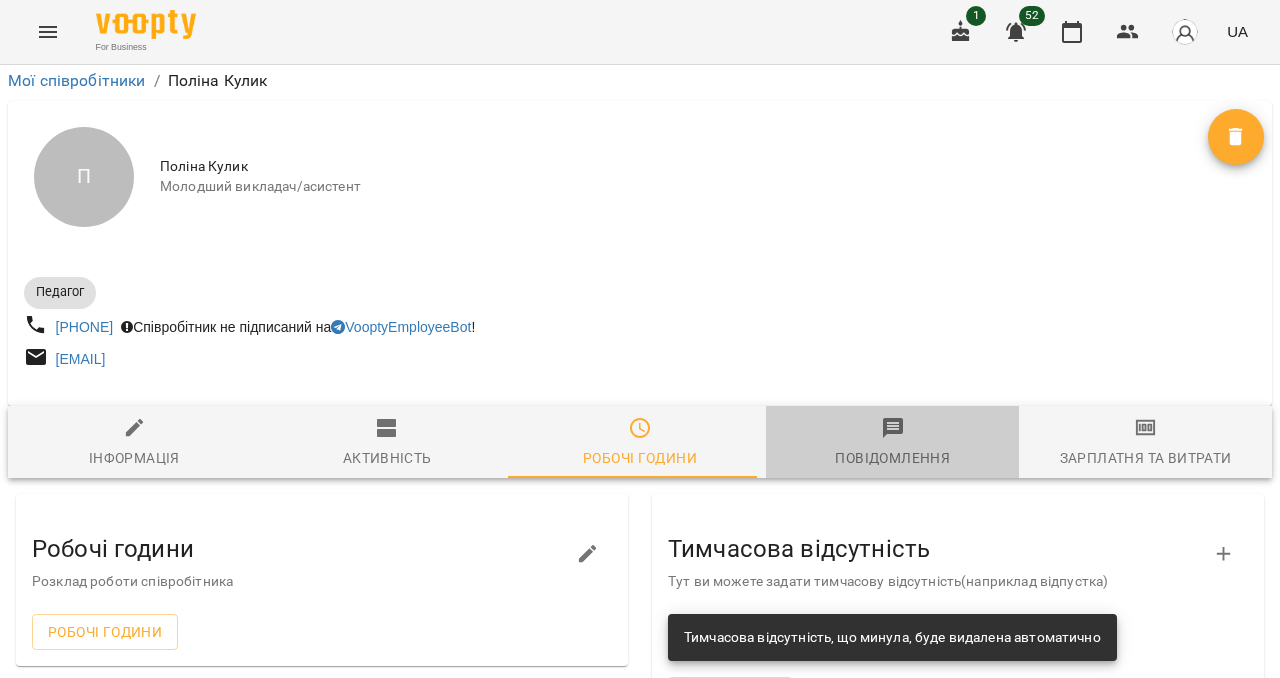 click 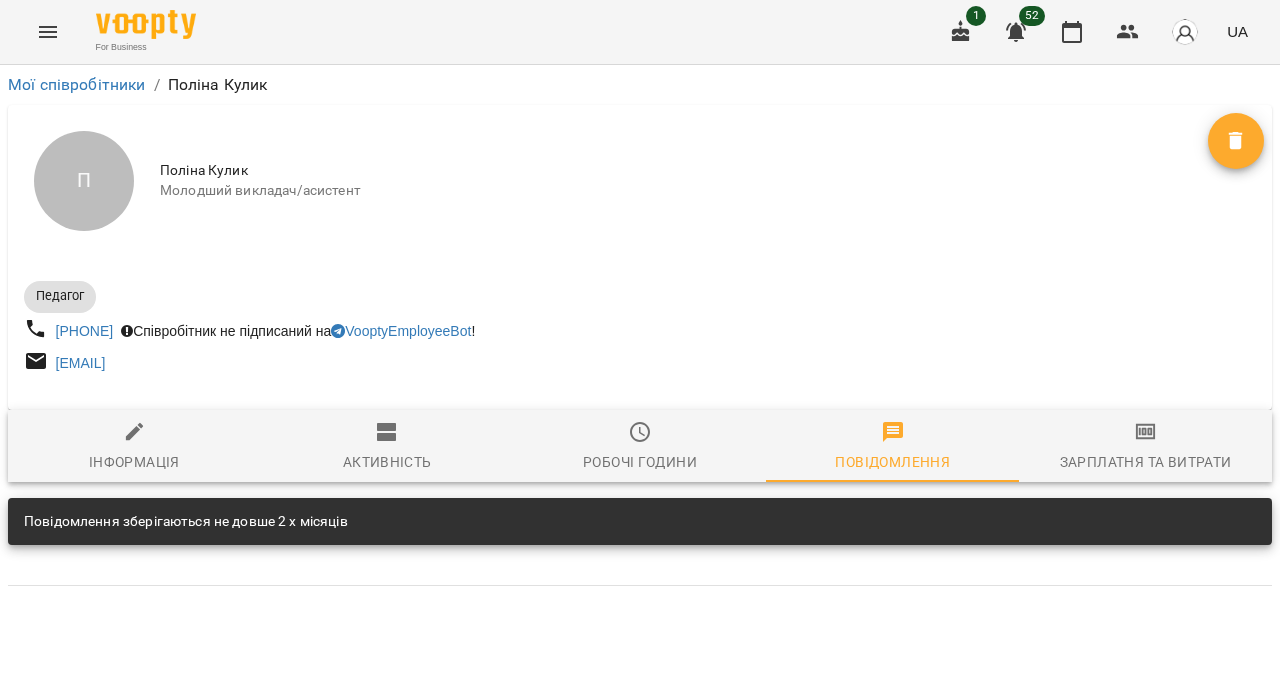 click on "Зарплатня та Витрати" at bounding box center (1145, 446) 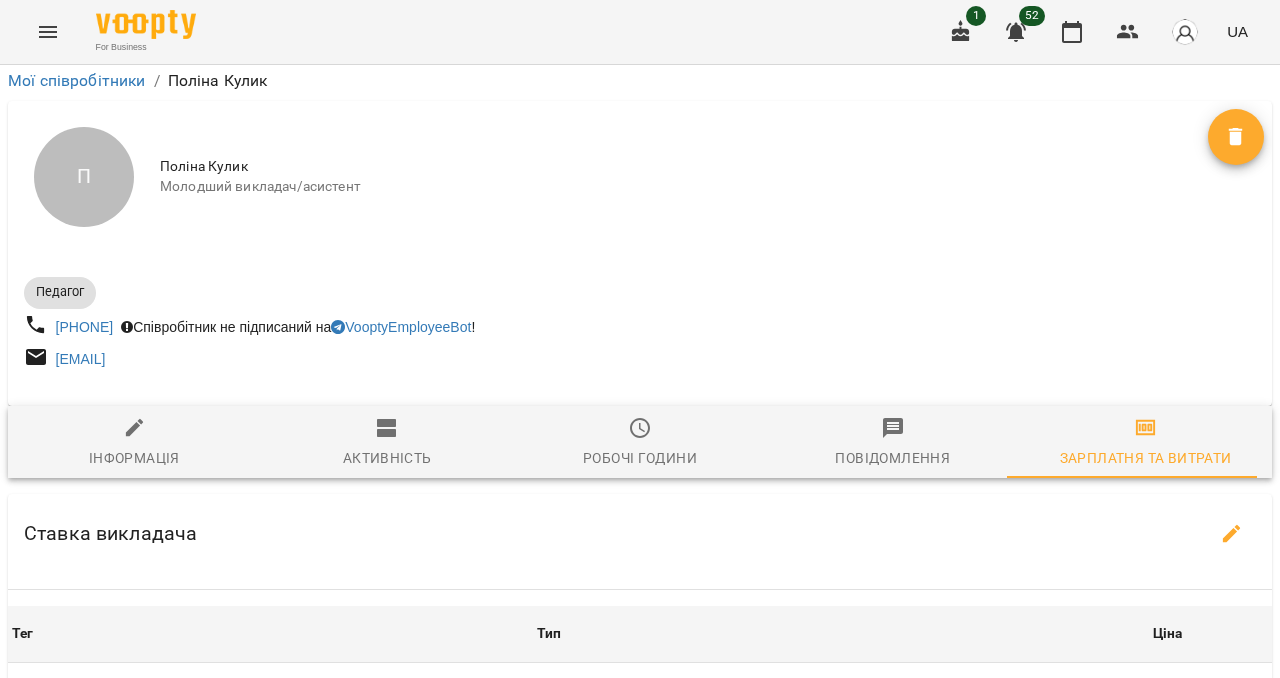 scroll, scrollTop: 45, scrollLeft: 0, axis: vertical 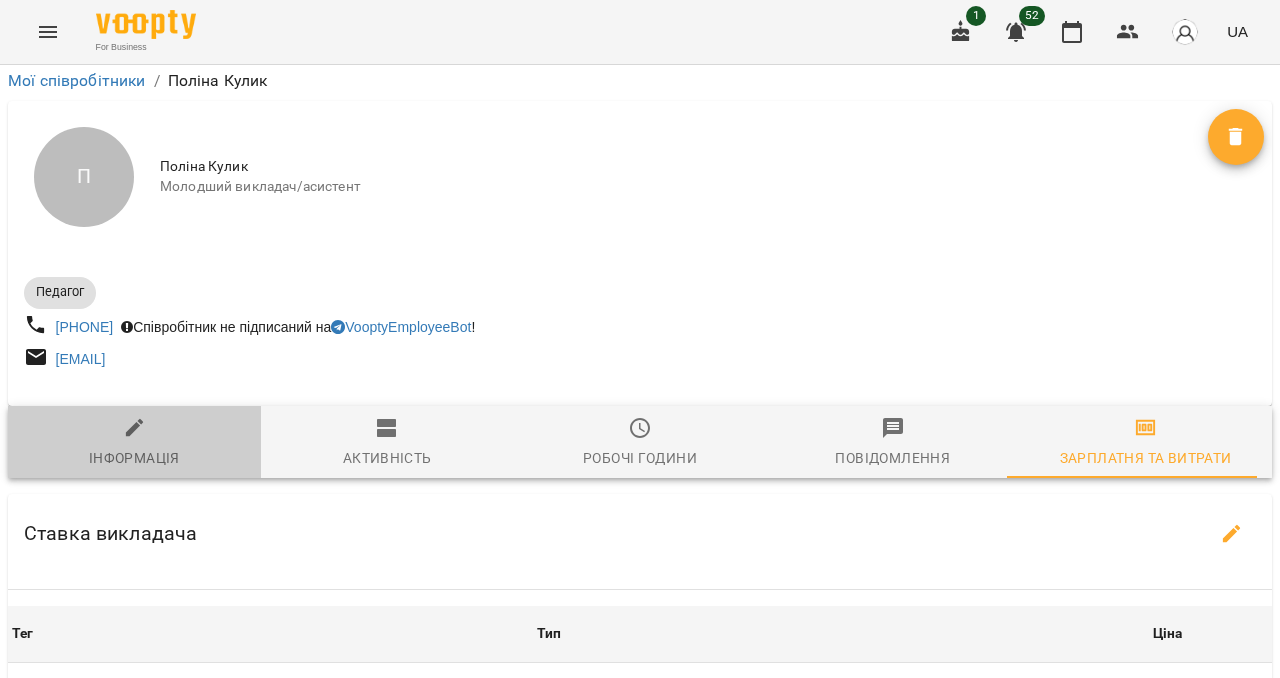 click on "Інформація" at bounding box center [134, 443] 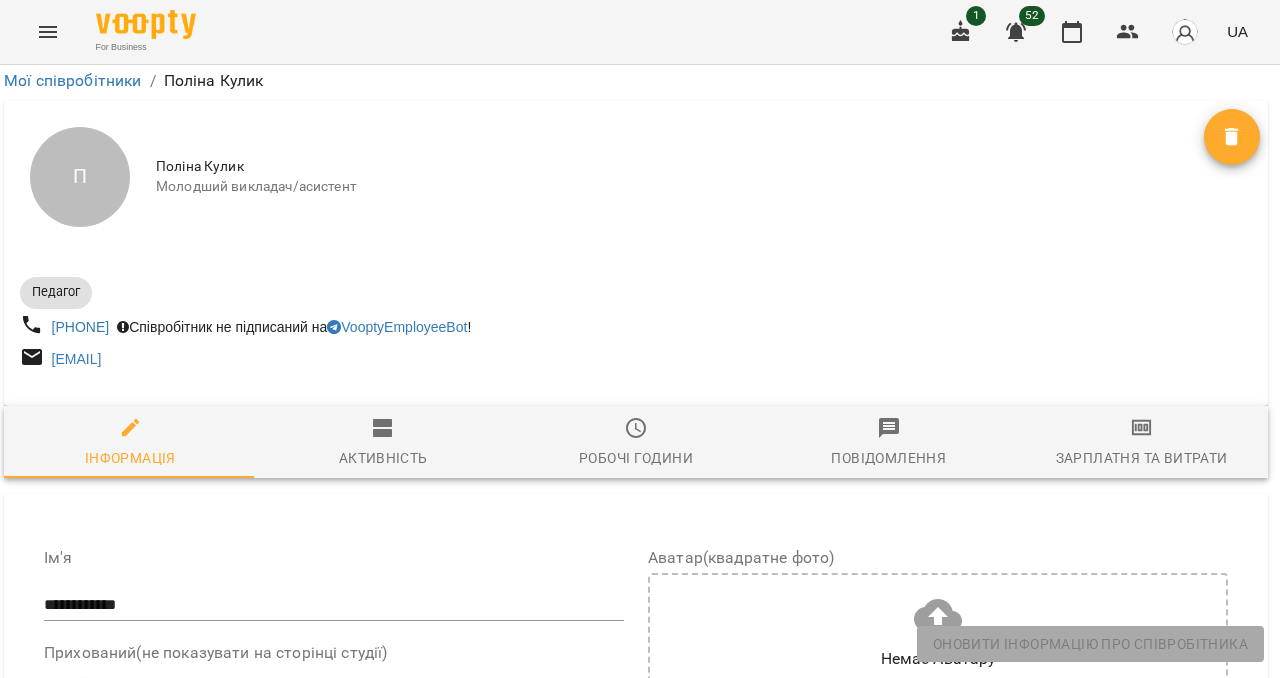scroll, scrollTop: 1305, scrollLeft: 4, axis: both 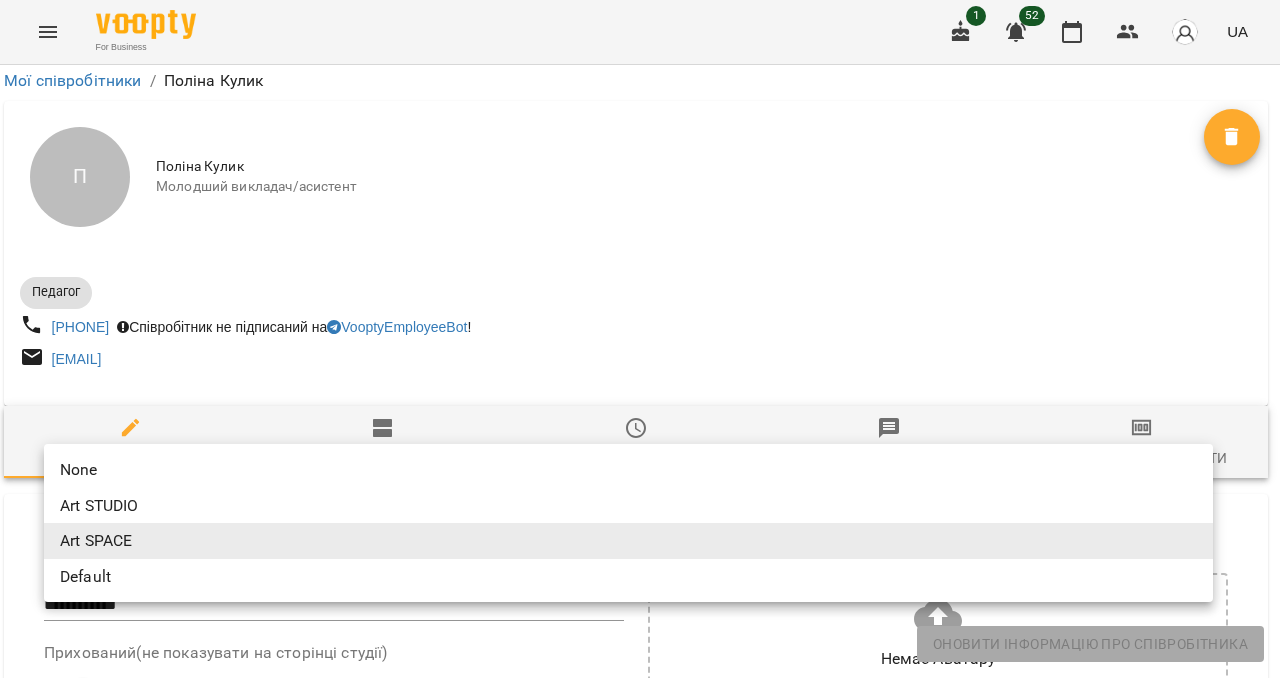 click on "**********" at bounding box center [640, 1595] 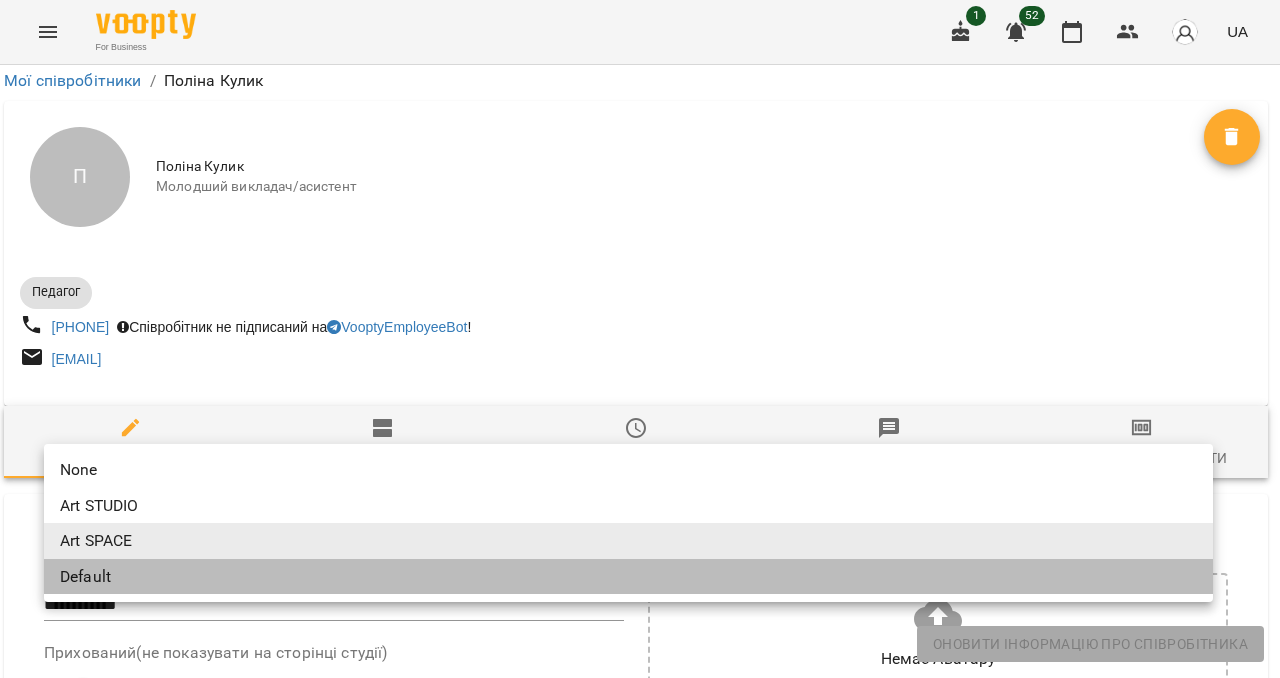 click on "Default" at bounding box center [628, 577] 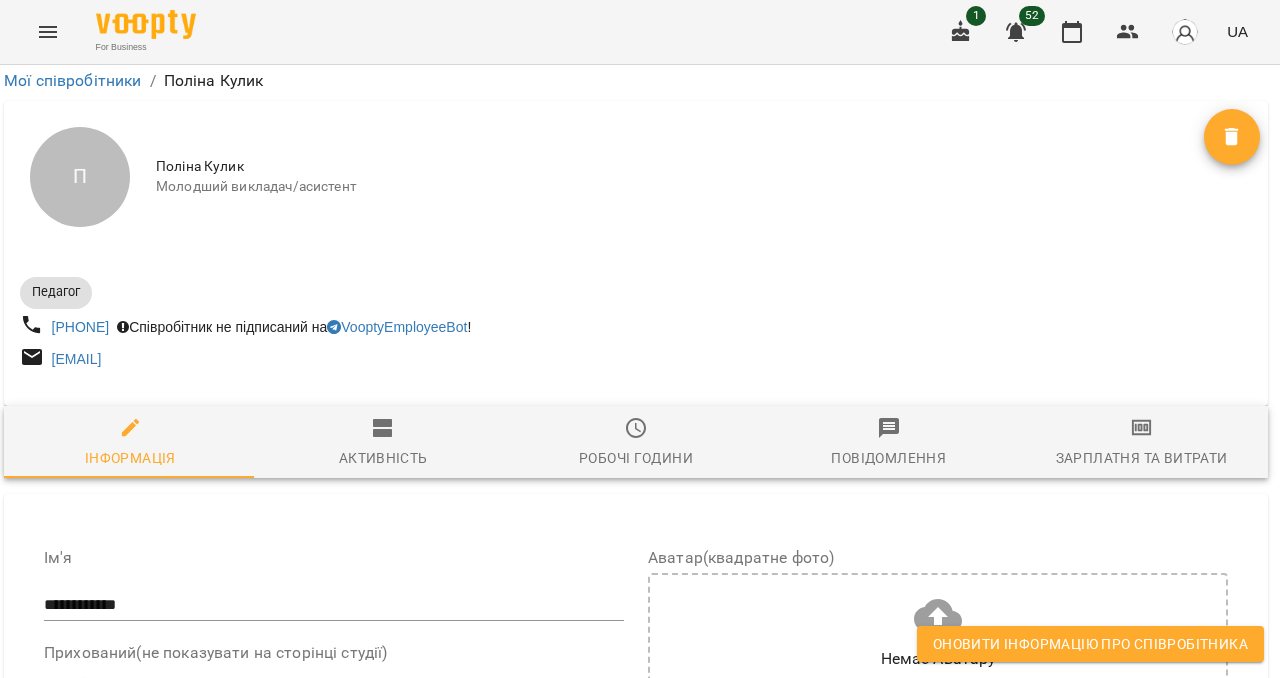 click on "Оновити інформацію про співробітника" at bounding box center (1090, 644) 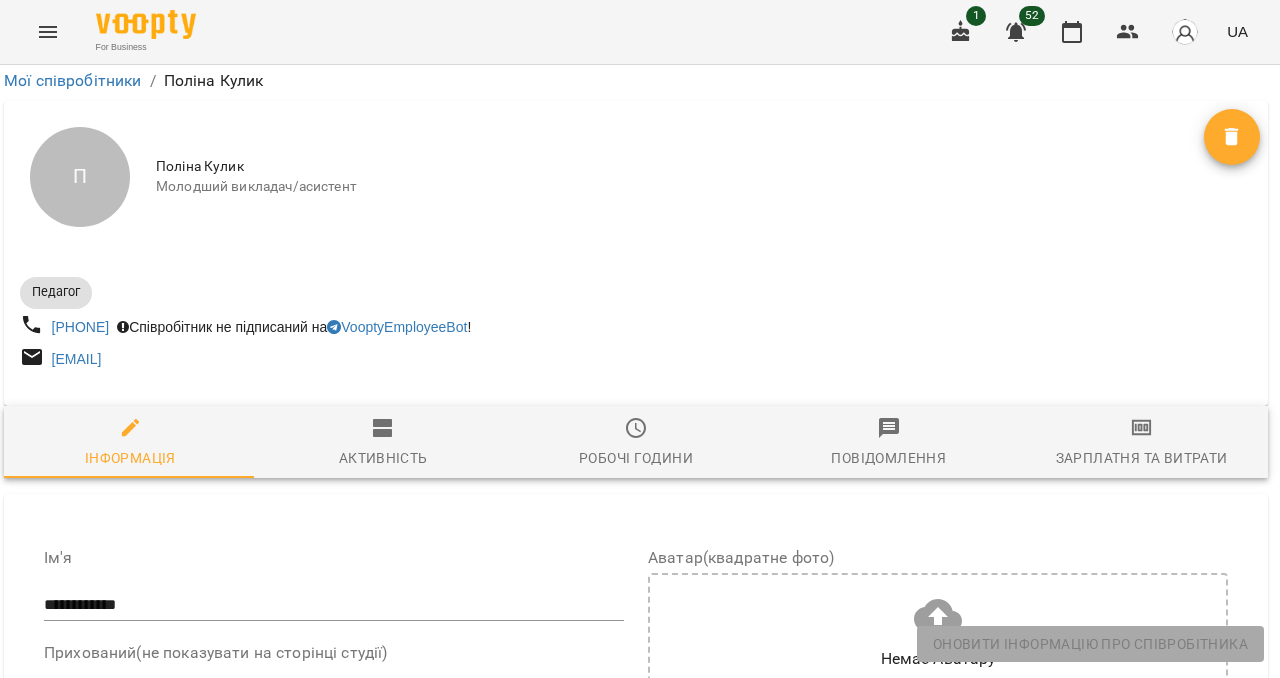 scroll, scrollTop: 159, scrollLeft: 4, axis: both 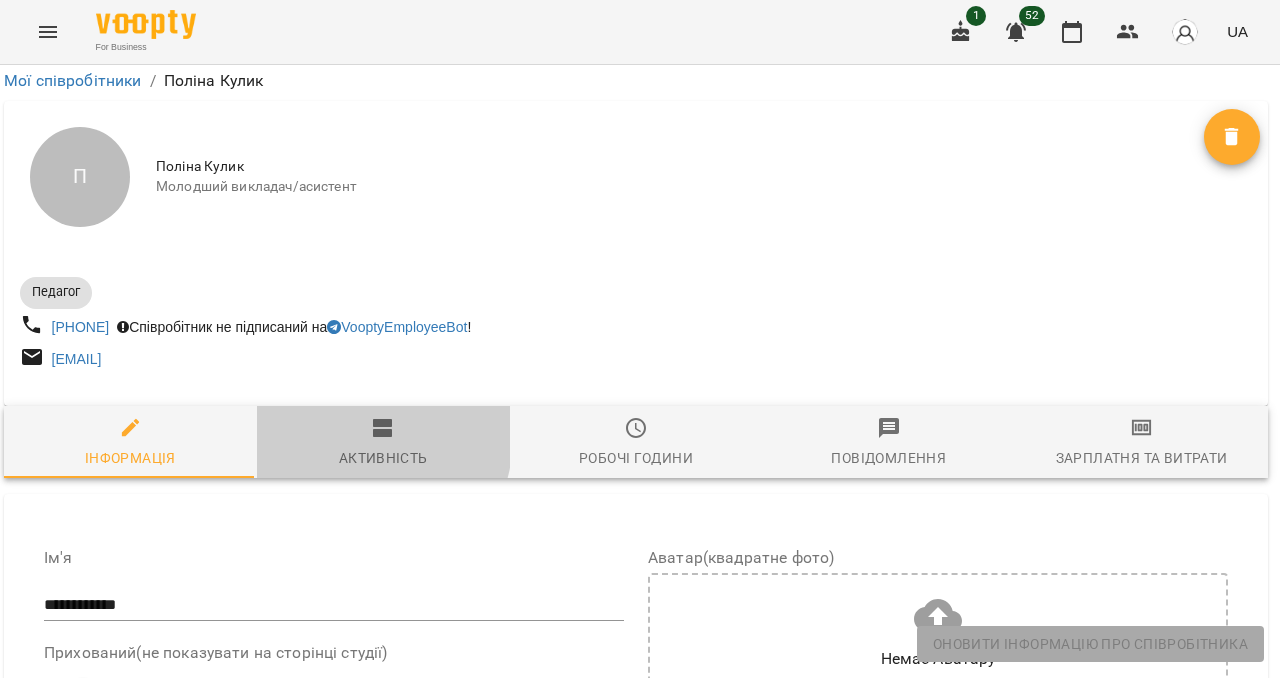 click on "Активність" at bounding box center (383, 443) 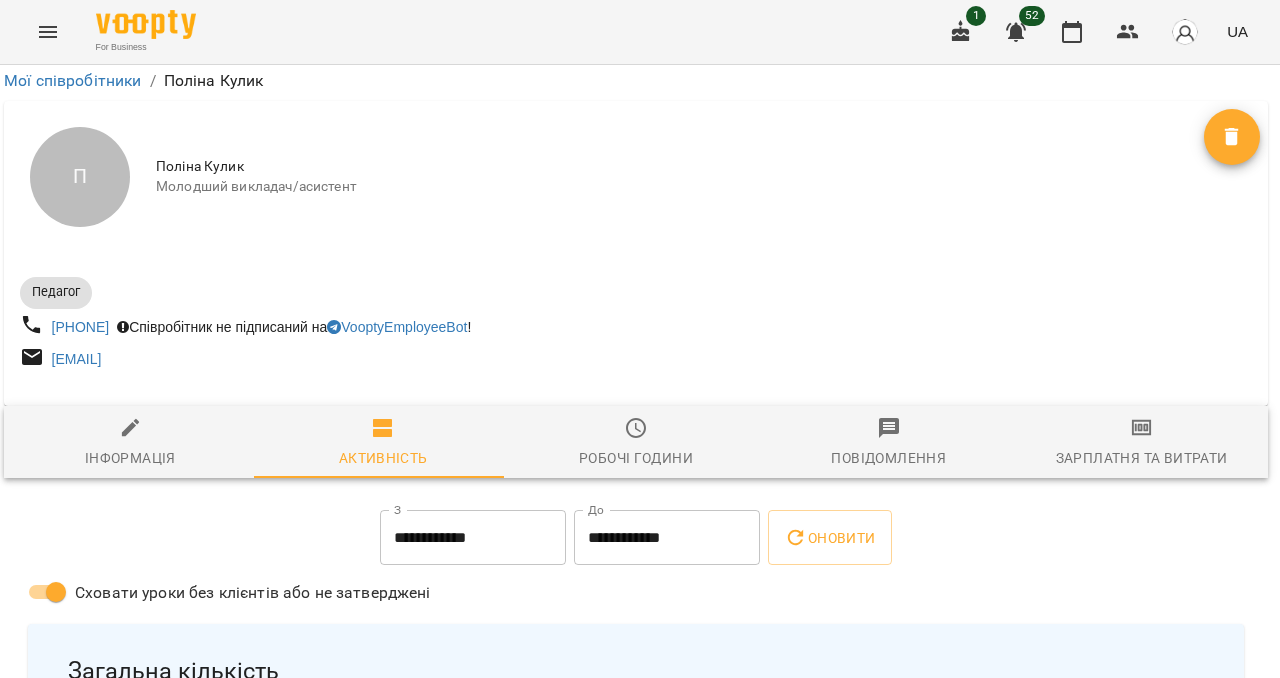click on "Робочі години" at bounding box center (636, 458) 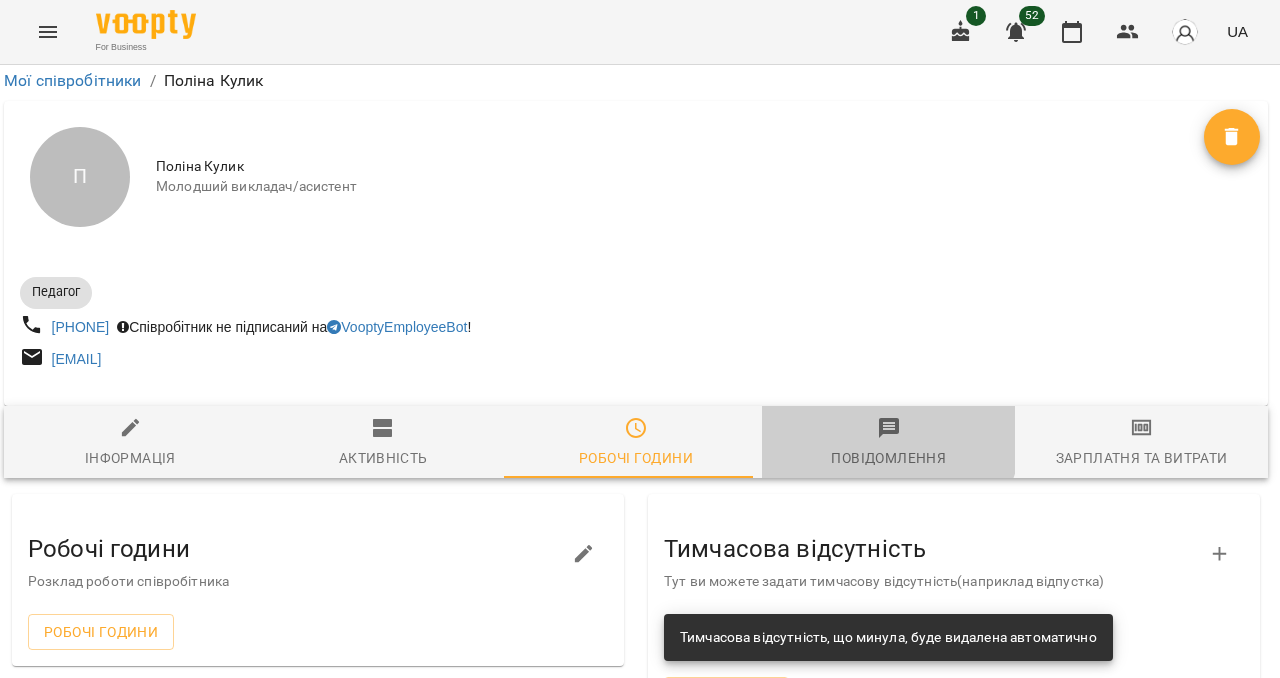 click on "Повідомлення" at bounding box center [888, 443] 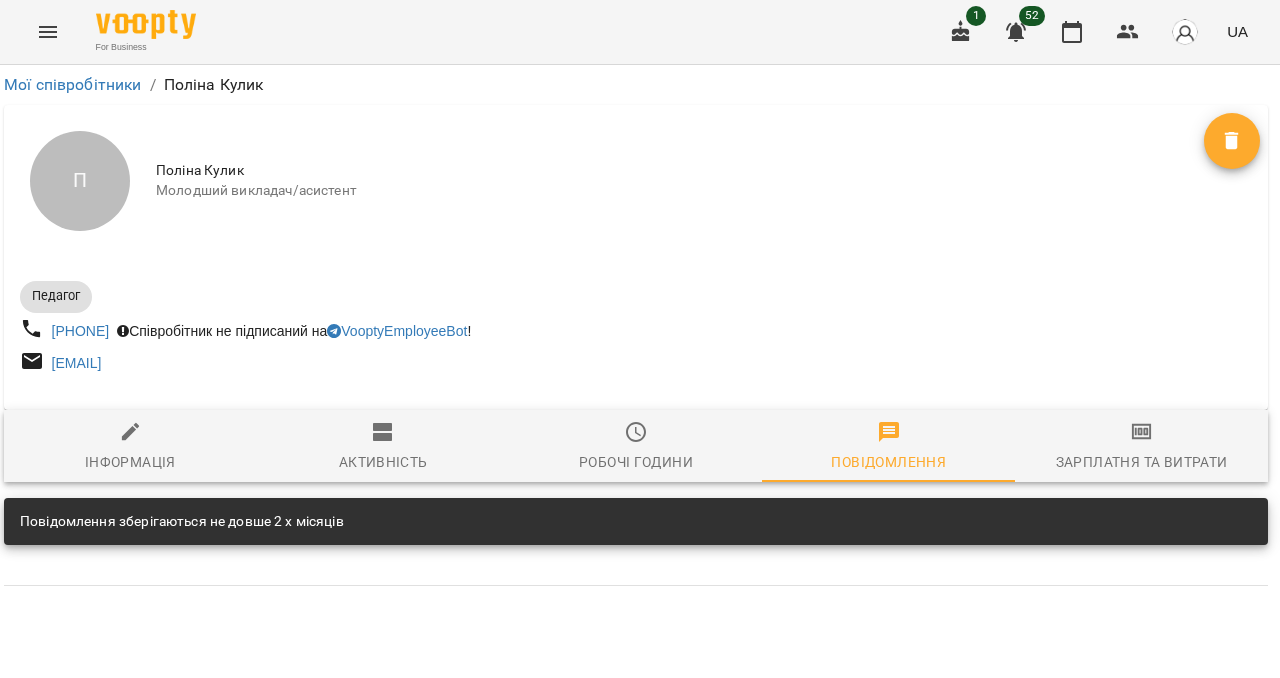 click 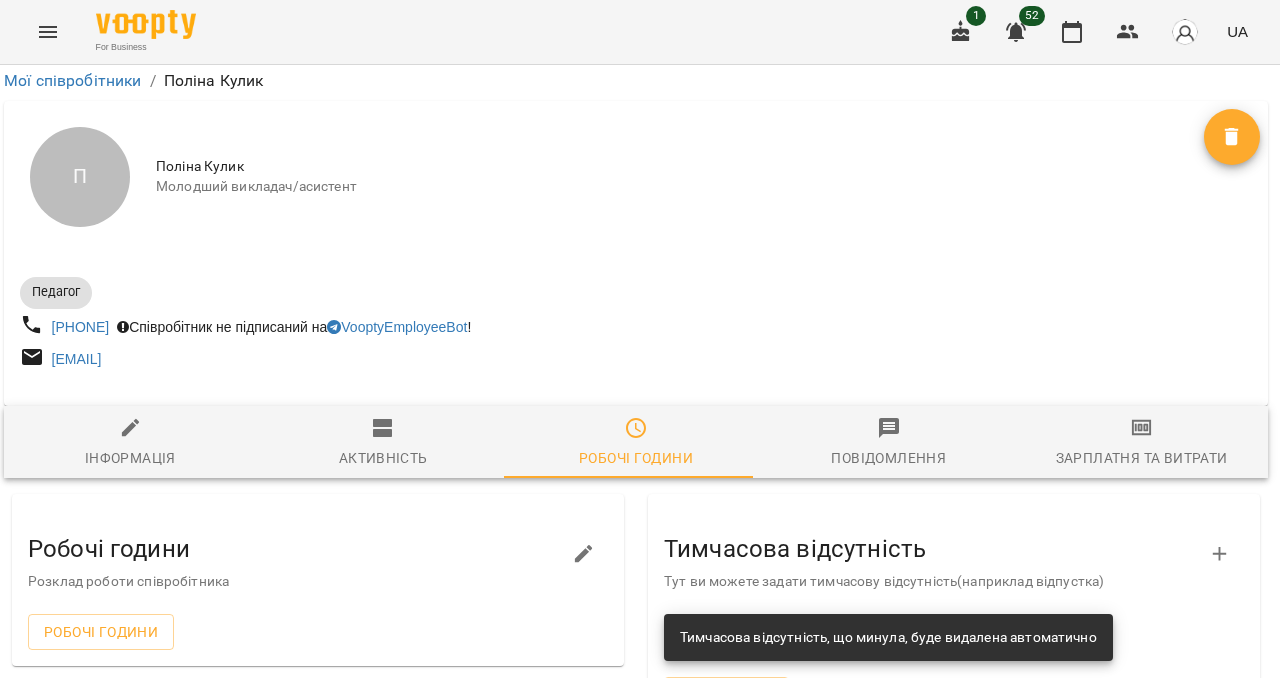 scroll, scrollTop: 315, scrollLeft: 4, axis: both 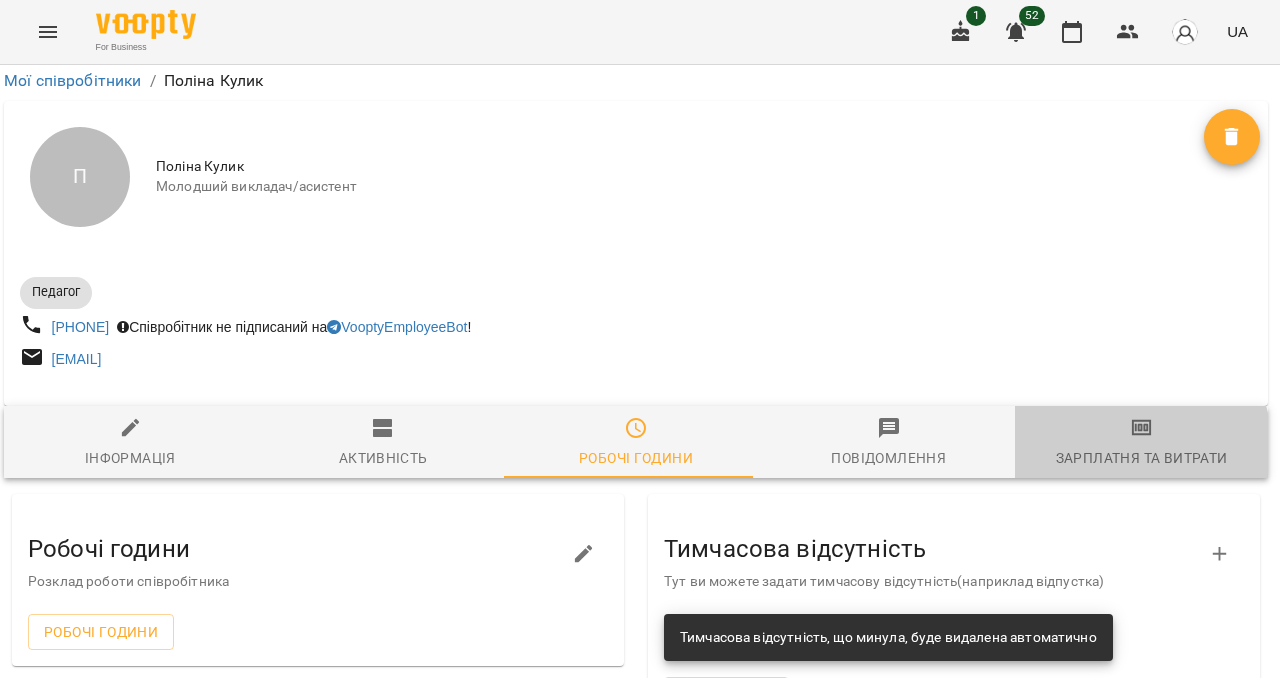 click on "Зарплатня та Витрати" at bounding box center [1142, 458] 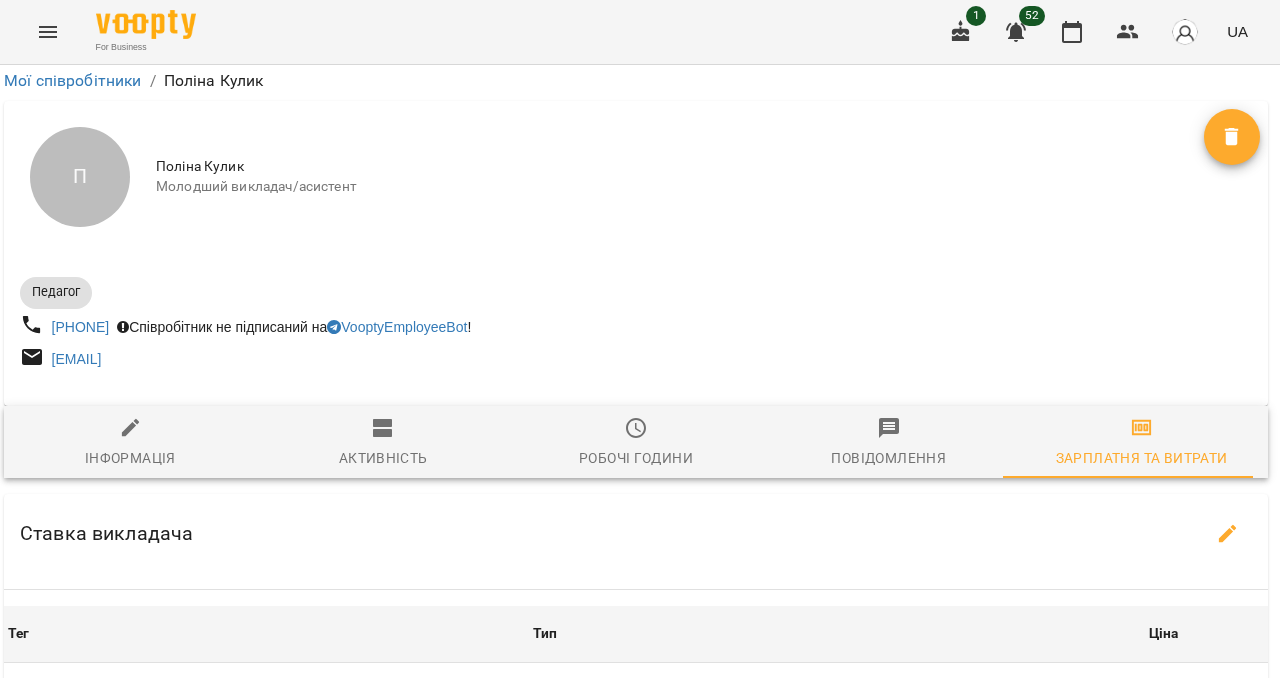 scroll, scrollTop: 310, scrollLeft: 4, axis: both 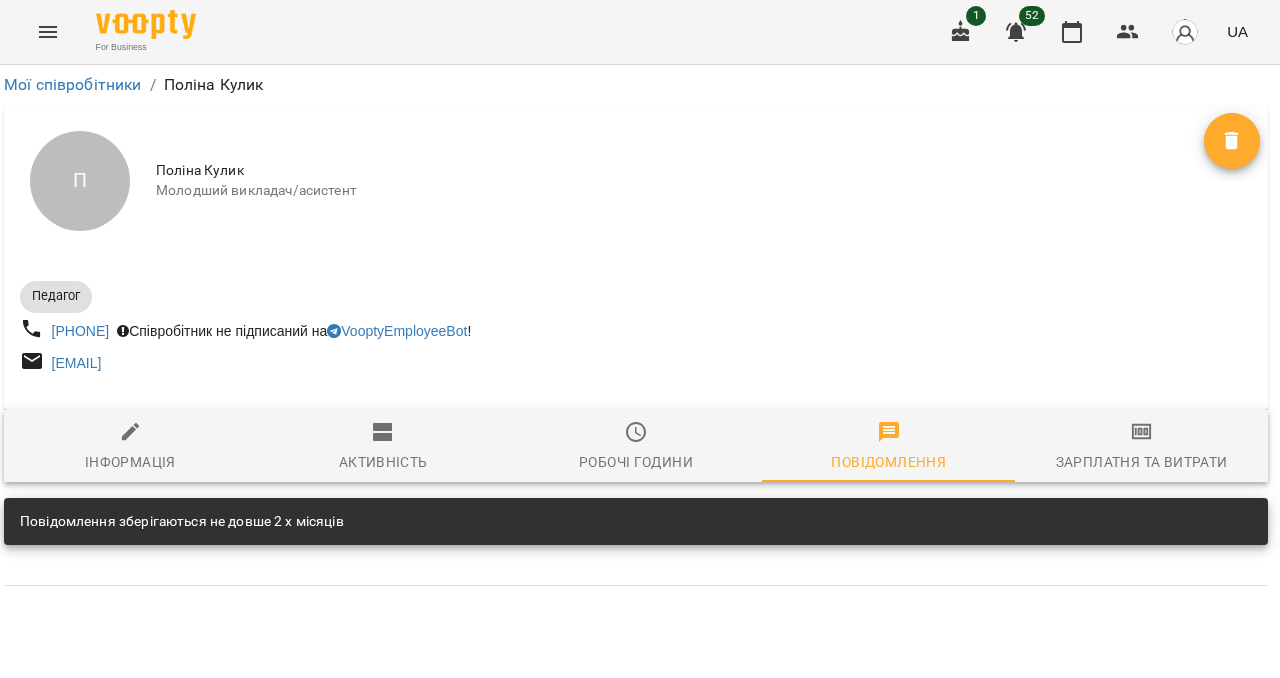 click 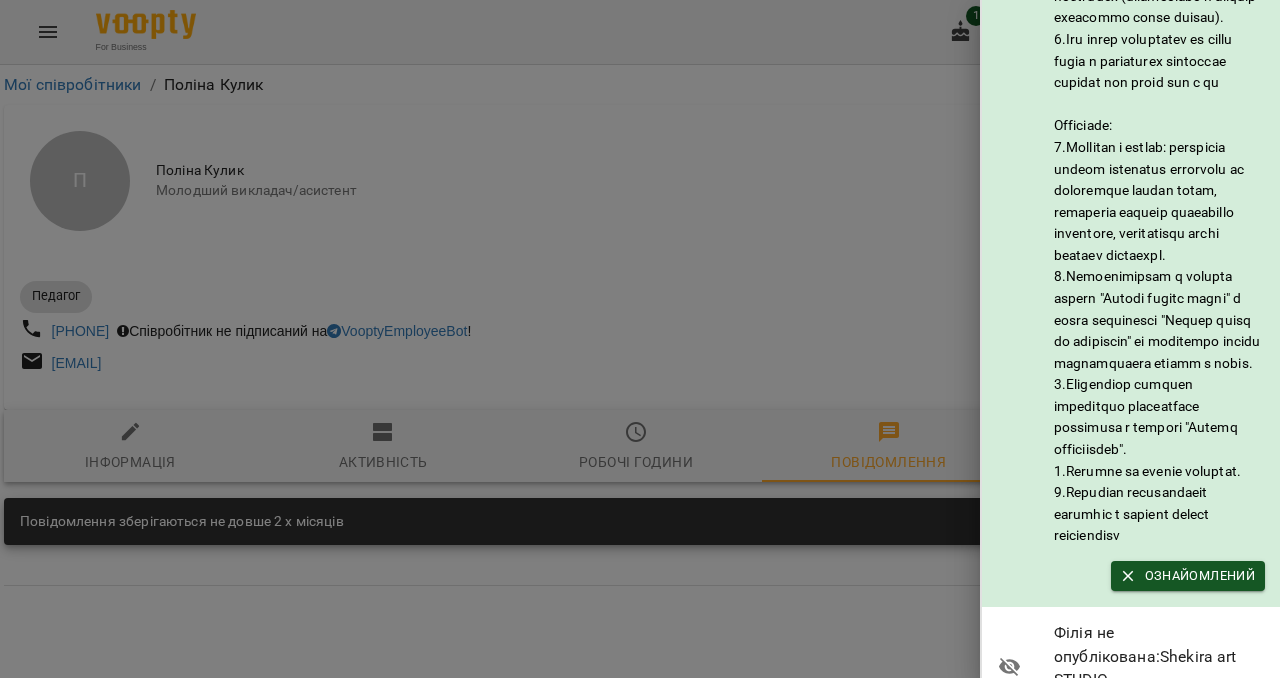scroll, scrollTop: 147, scrollLeft: 0, axis: vertical 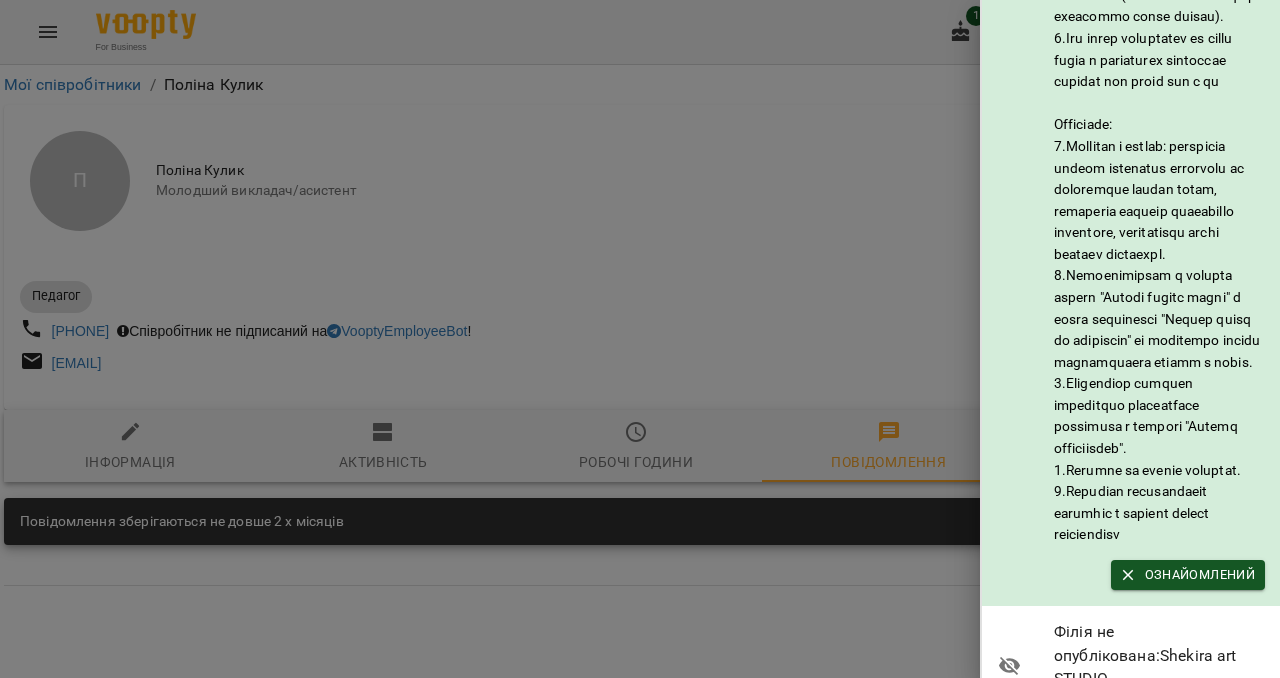 click at bounding box center [640, 339] 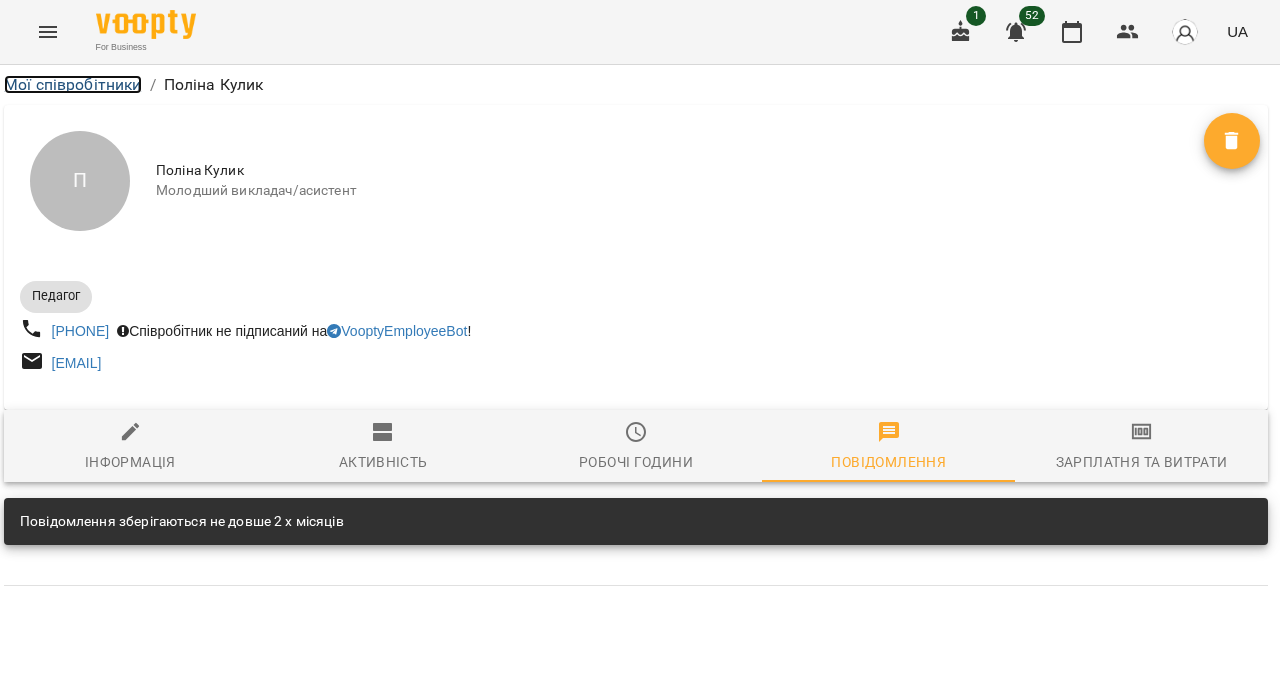 click on "Мої співробітники" at bounding box center [73, 84] 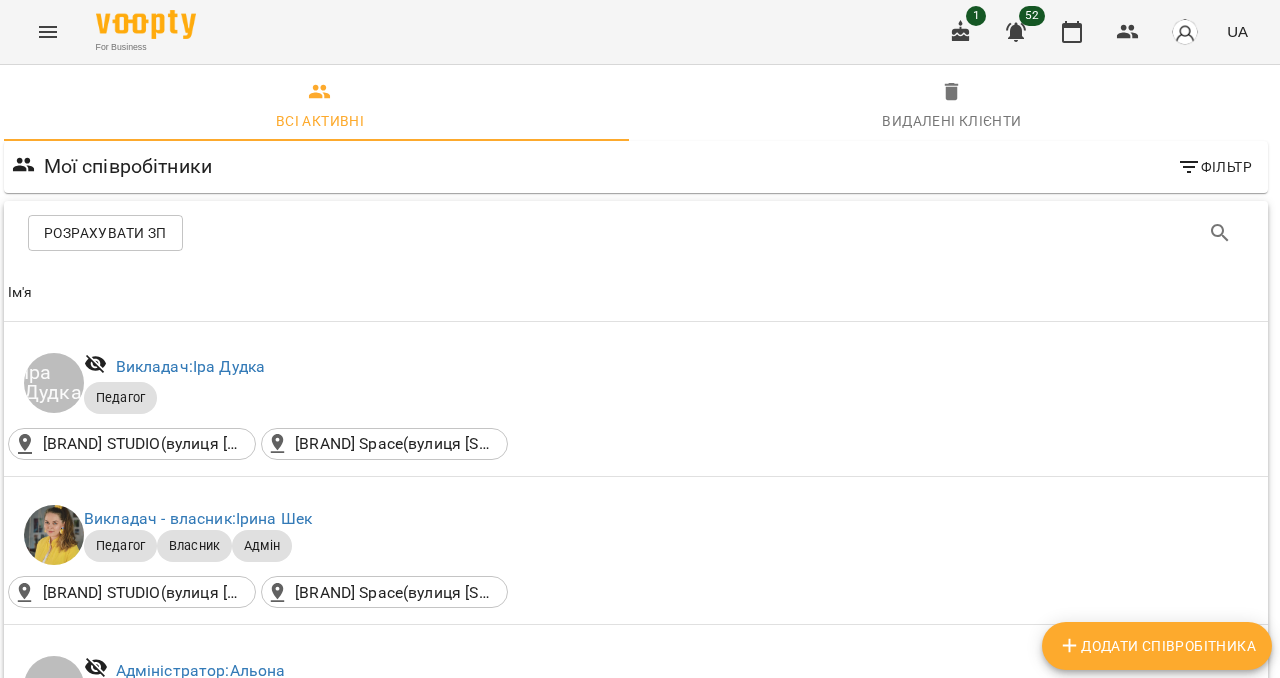 scroll, scrollTop: 1796, scrollLeft: 4, axis: both 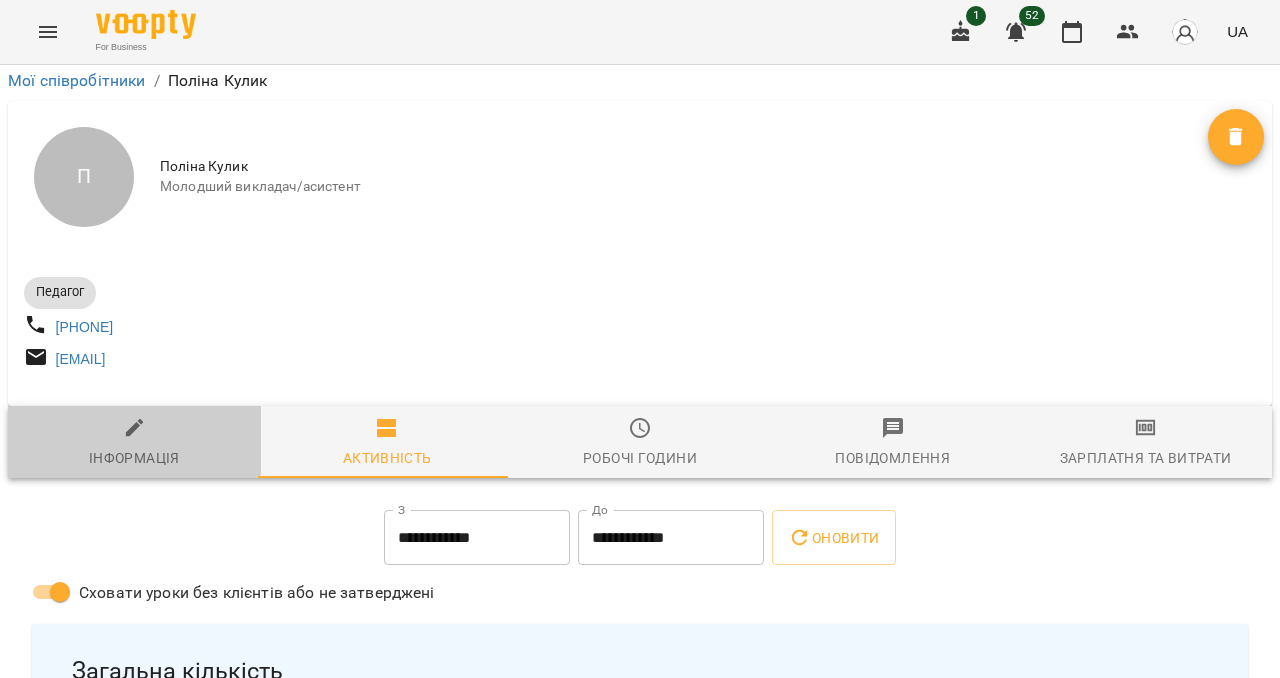 click 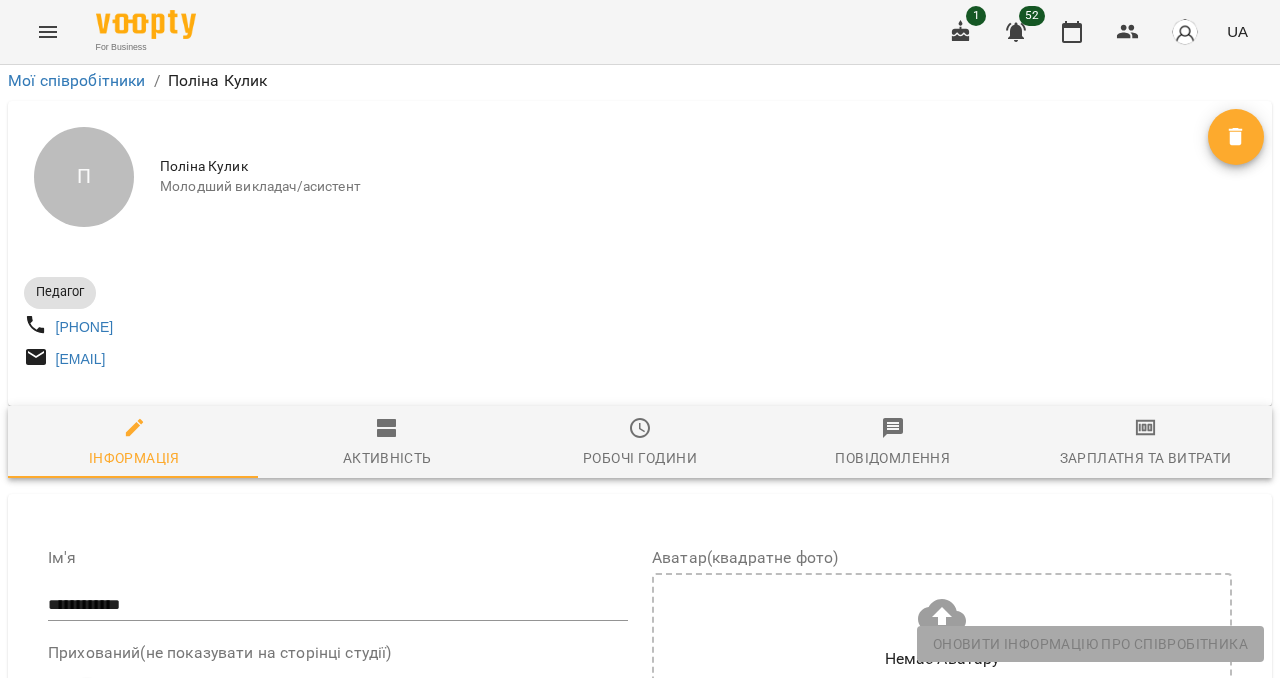 scroll, scrollTop: 1236, scrollLeft: 0, axis: vertical 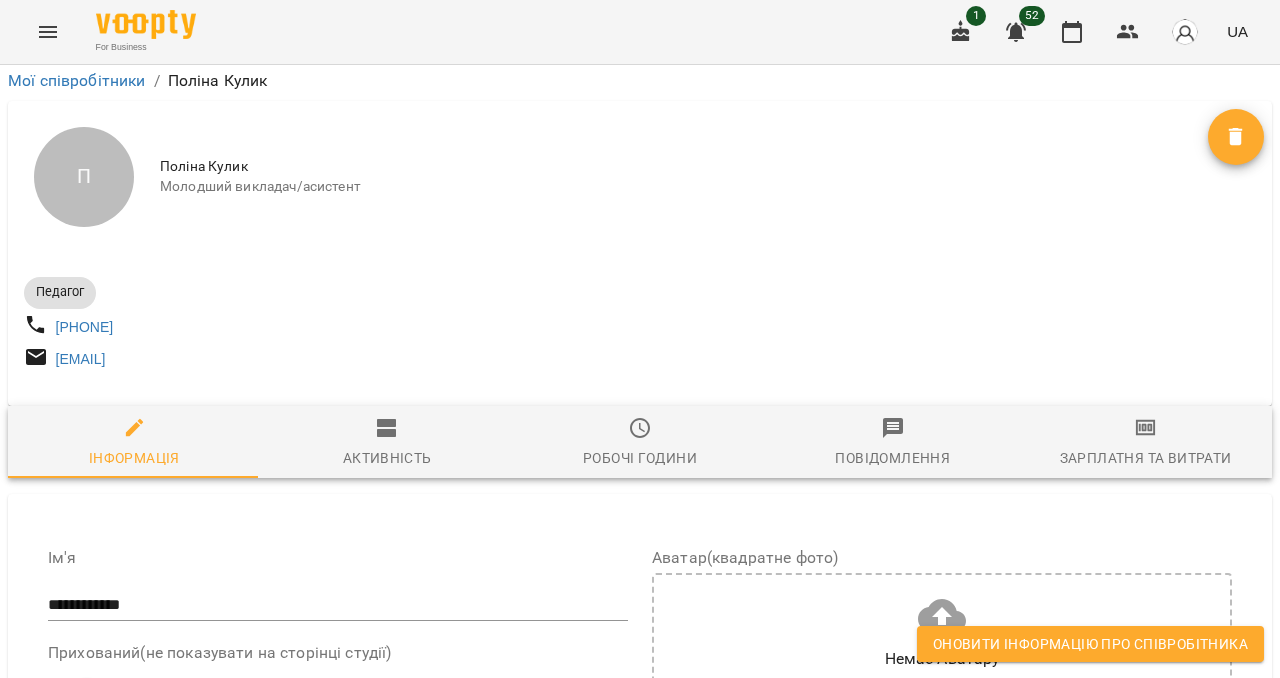 click on "Оновити інформацію про співробітника" at bounding box center [1090, 644] 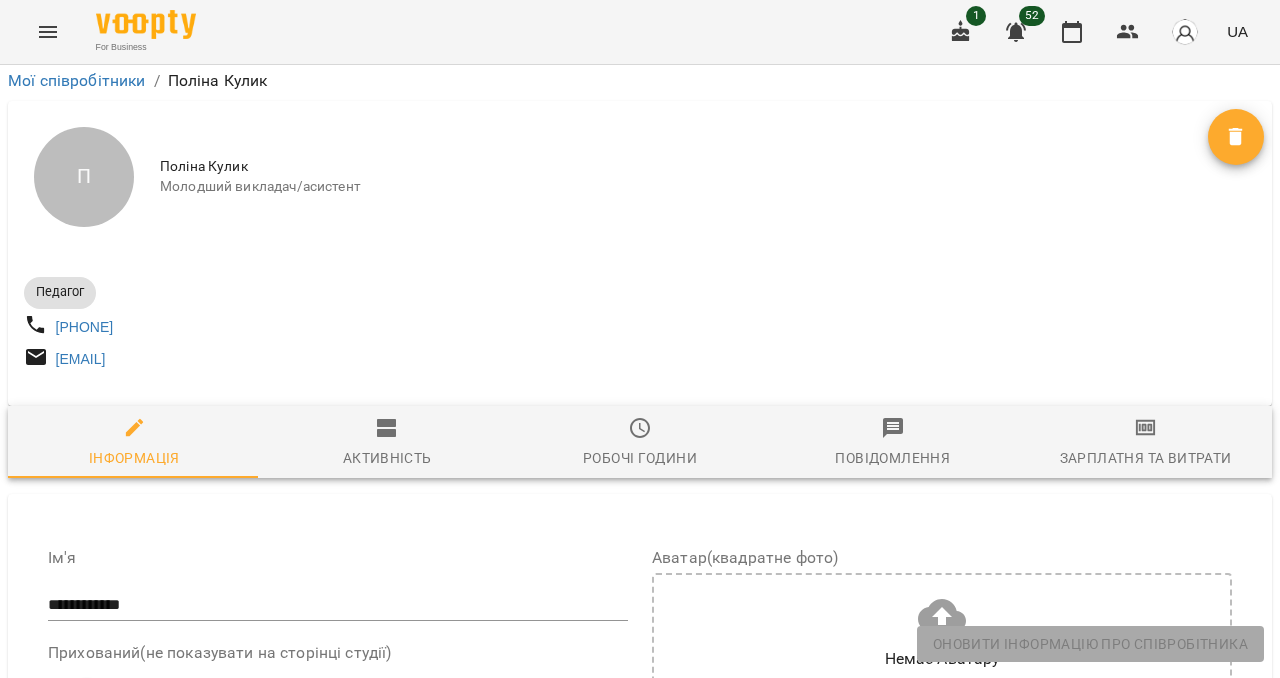 scroll, scrollTop: 0, scrollLeft: 0, axis: both 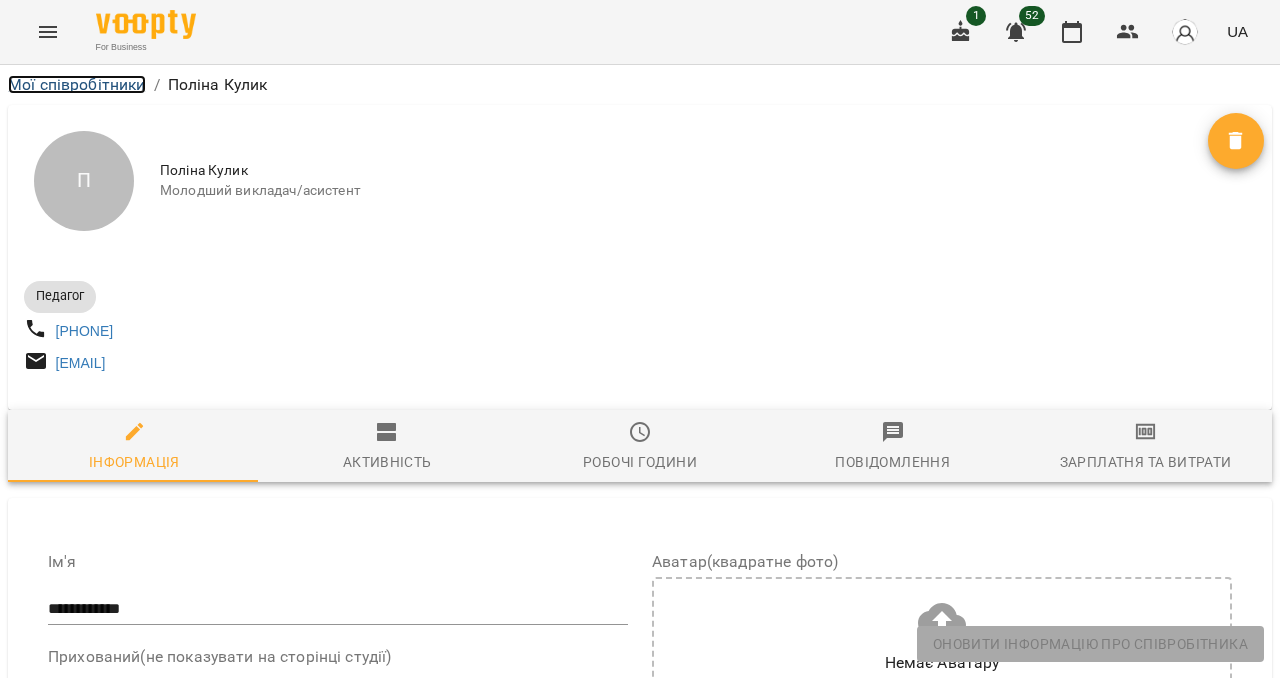 click on "Мої співробітники" at bounding box center [77, 84] 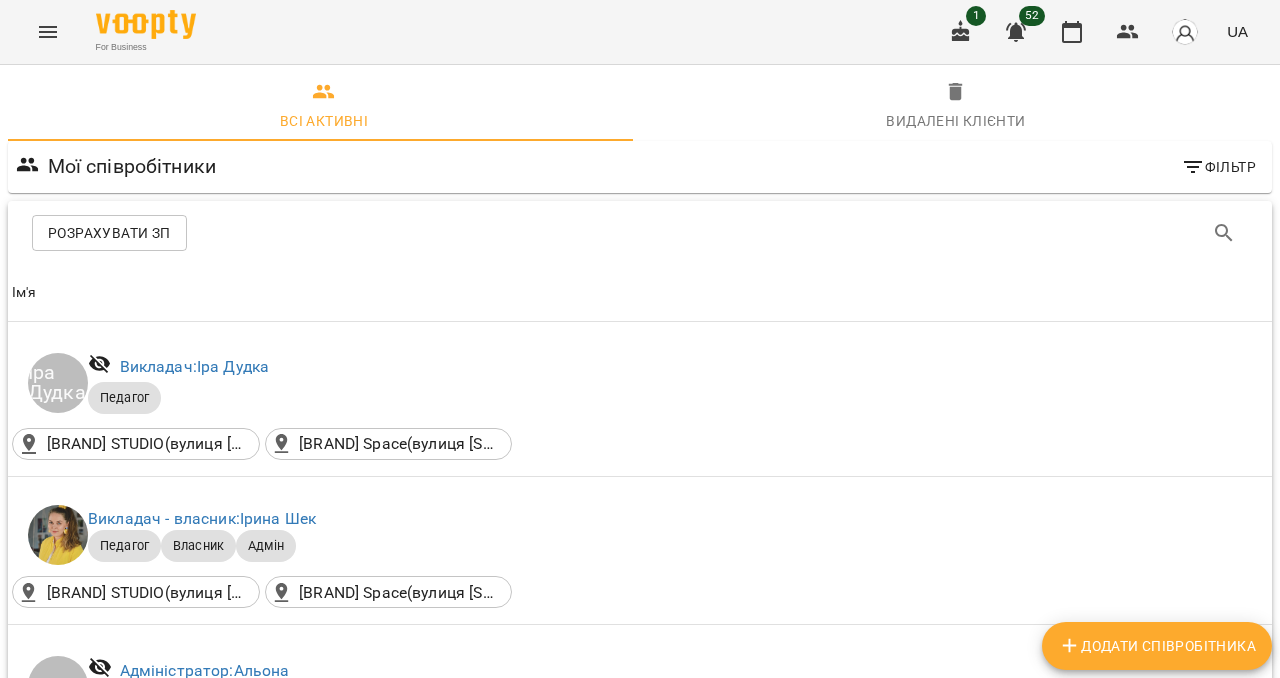 scroll, scrollTop: 1796, scrollLeft: 0, axis: vertical 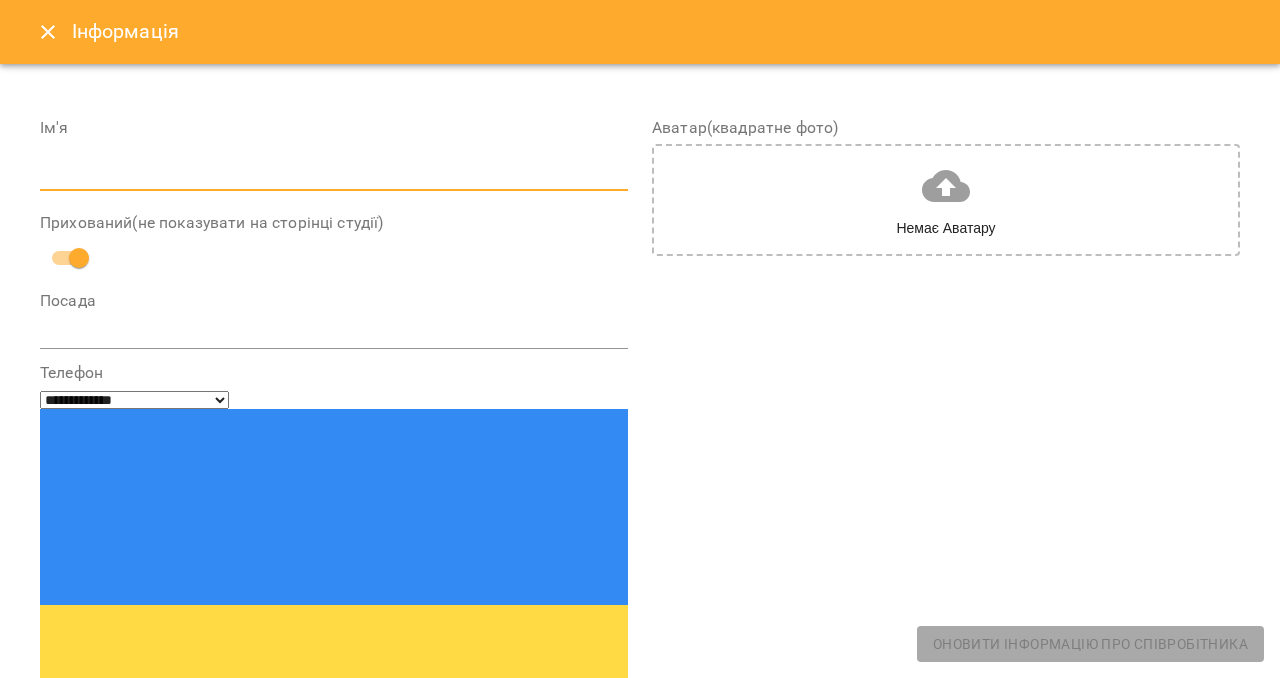 click at bounding box center (334, 176) 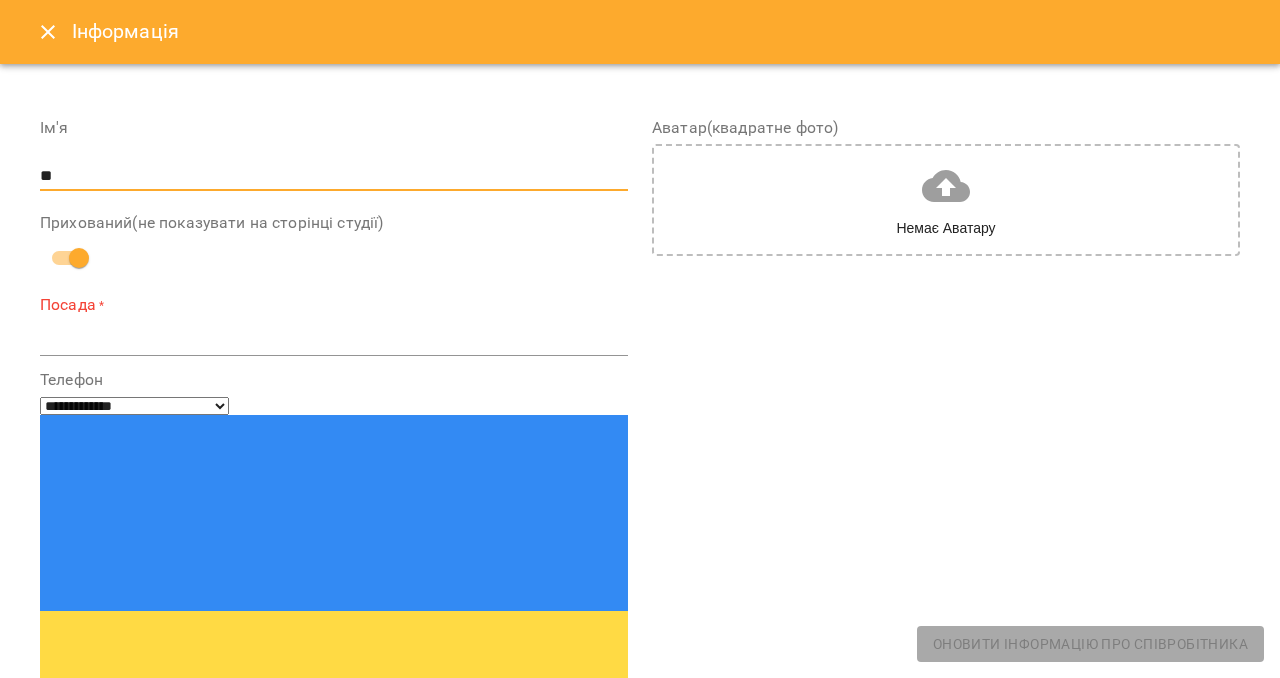 type on "*" 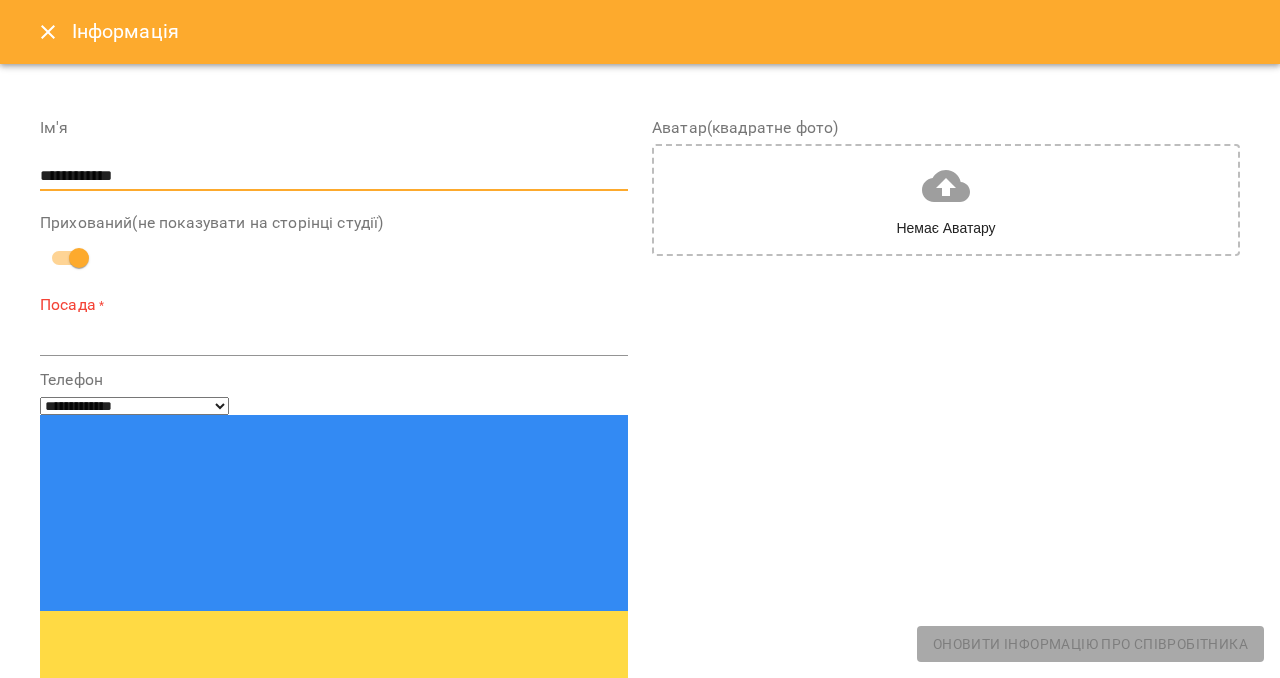 type on "**********" 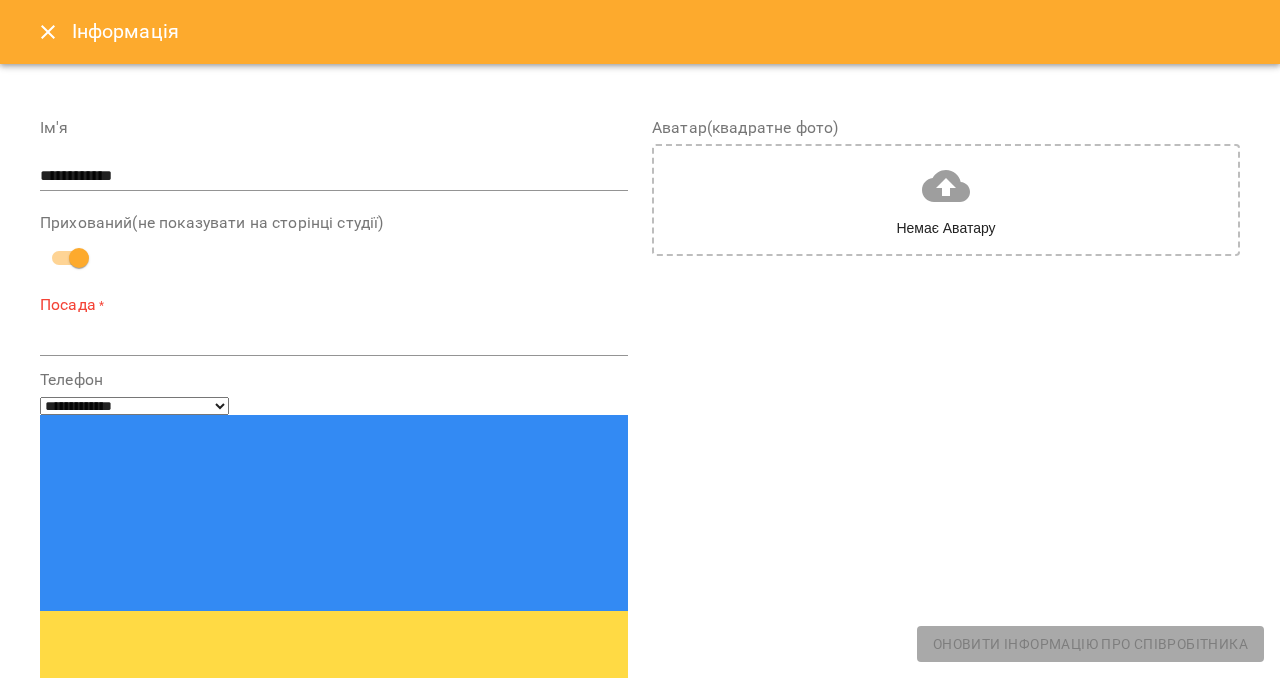 click on "*" at bounding box center (334, 340) 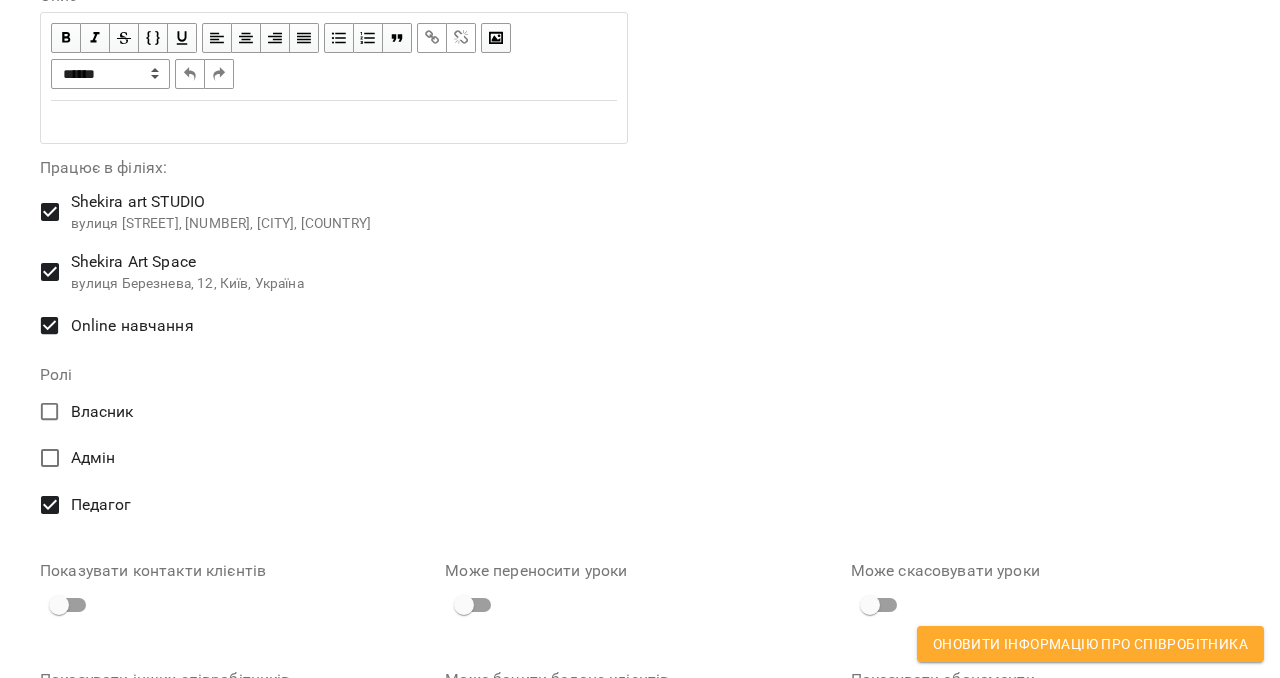 scroll, scrollTop: 955, scrollLeft: 0, axis: vertical 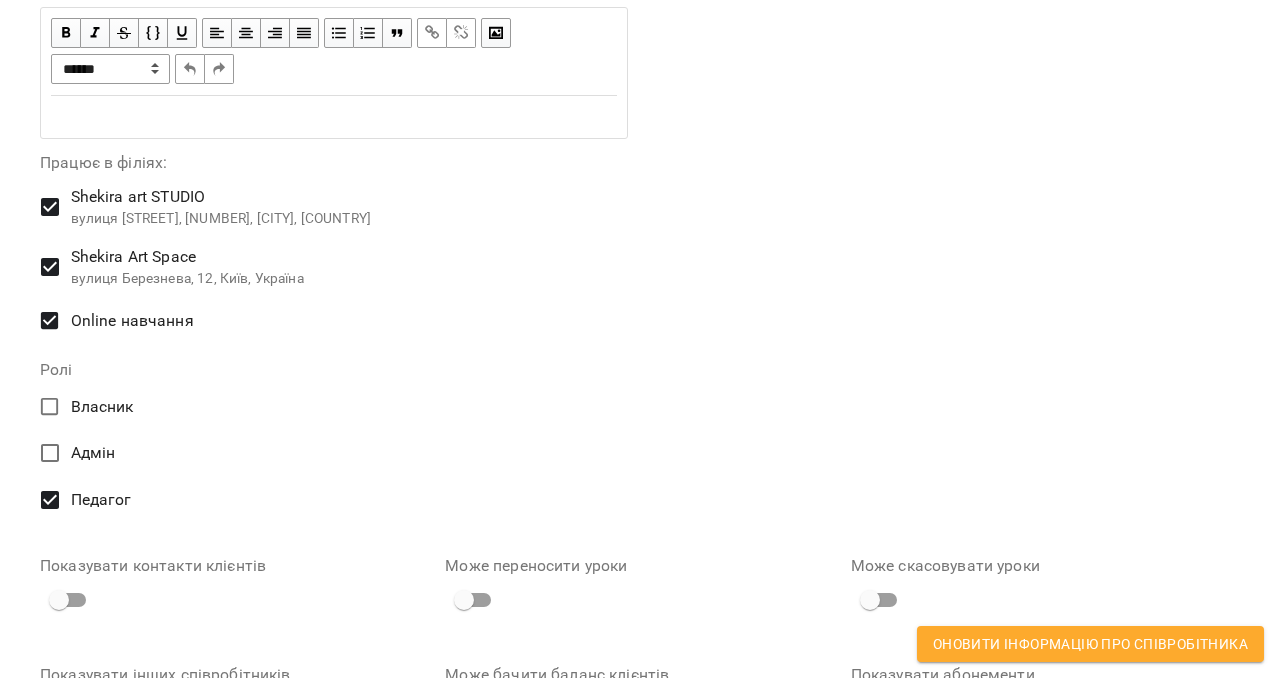 type on "********" 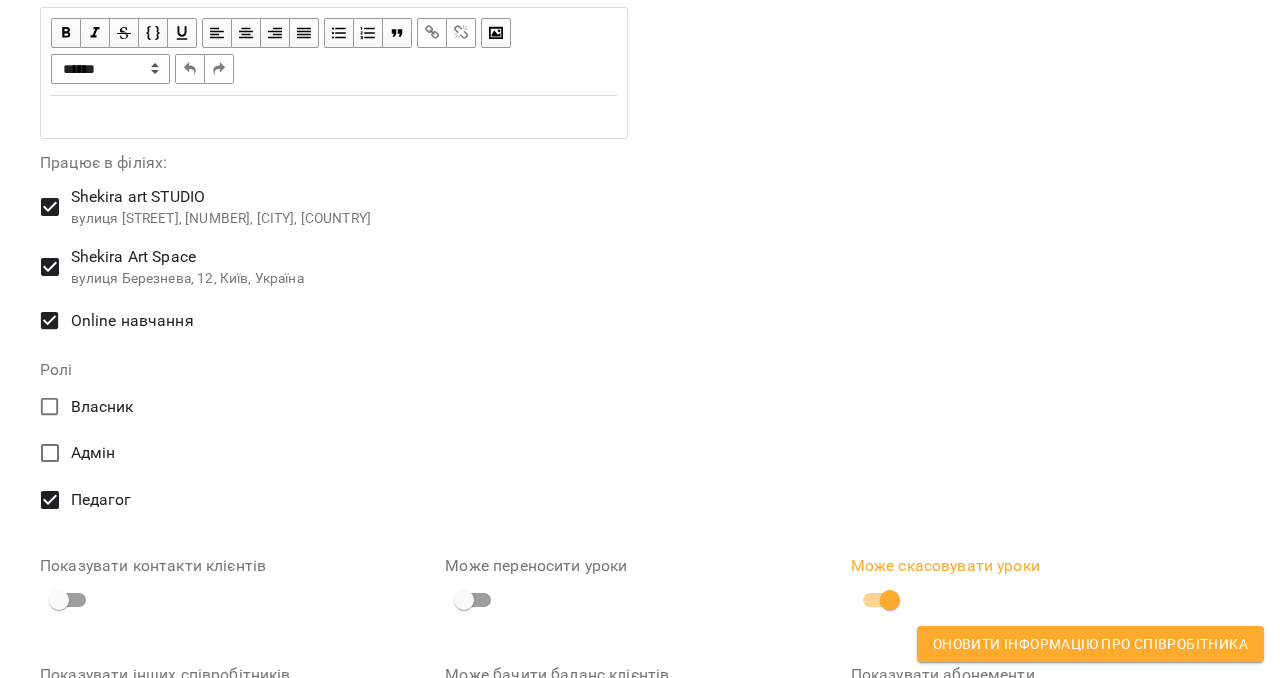 scroll, scrollTop: 1103, scrollLeft: 0, axis: vertical 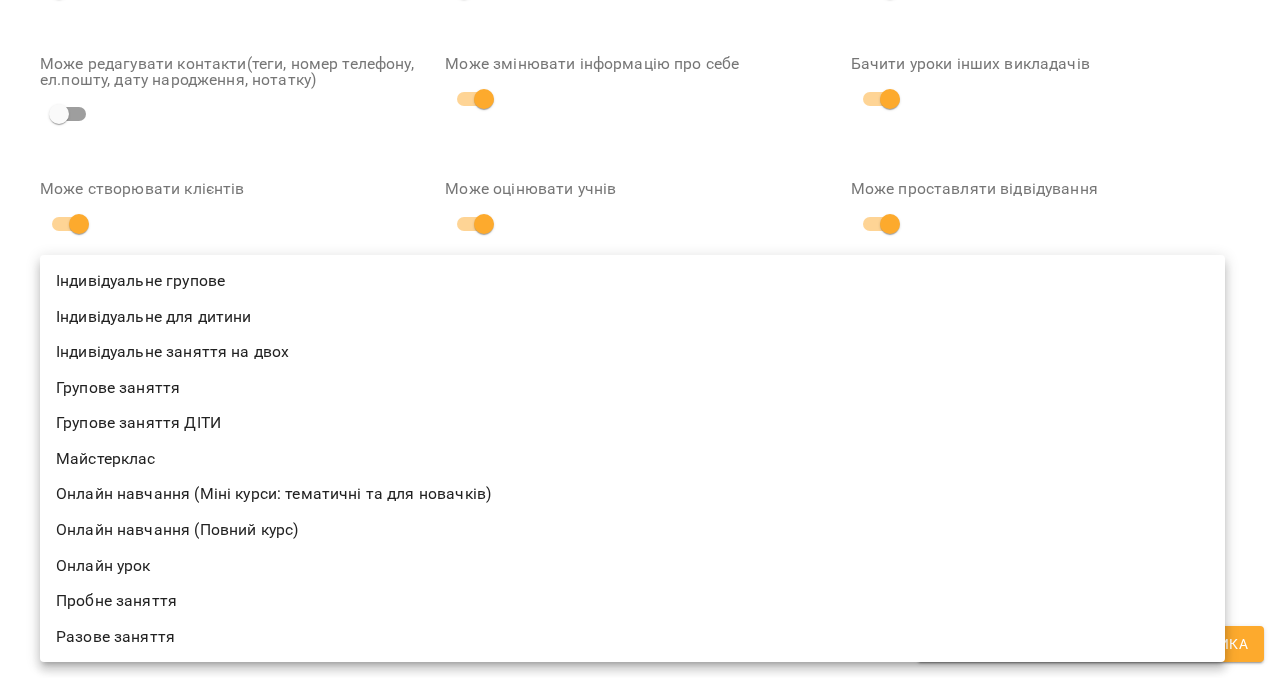 click on "For Business 1 52 UA Всі активні Видалені клієнти Мої співробітники Фільтр Розрахувати ЗП Розрахувати ЗП Ім'я Ім'я [NAME] [LASTNAME] Викладач:  [NAME] [LASTNAME] Педагог [BRAND] STUDIO(вулиця [STREET], [NUMBER], [CITY], [COUNTRY]) [BRAND] Space(вулиця [STREET], [NUMBER], [CITY], [COUNTRY]) Ім'я [NAME] Викладач - власник:  [NAME] [LASTNAME] Педагог Власник Адмін [BRAND] STUDIO(вулиця [STREET], [NUMBER], [CITY], [COUNTRY]) [BRAND] Space(вулиця [STREET], [NUMBER], [CITY], [COUNTRY]) Ім'я [NAME] Адміністратор:  [NAME] Адмін" at bounding box center (640, 1228) 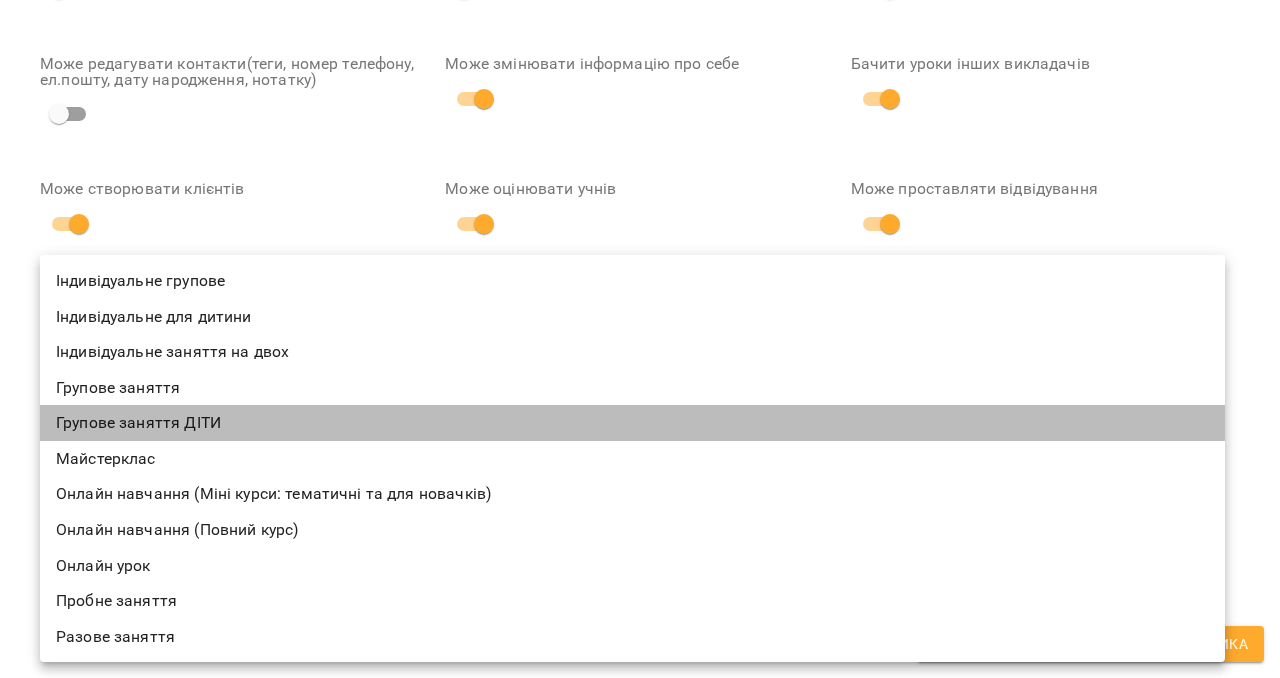 click on "Групове заняття ДІТИ" at bounding box center [632, 423] 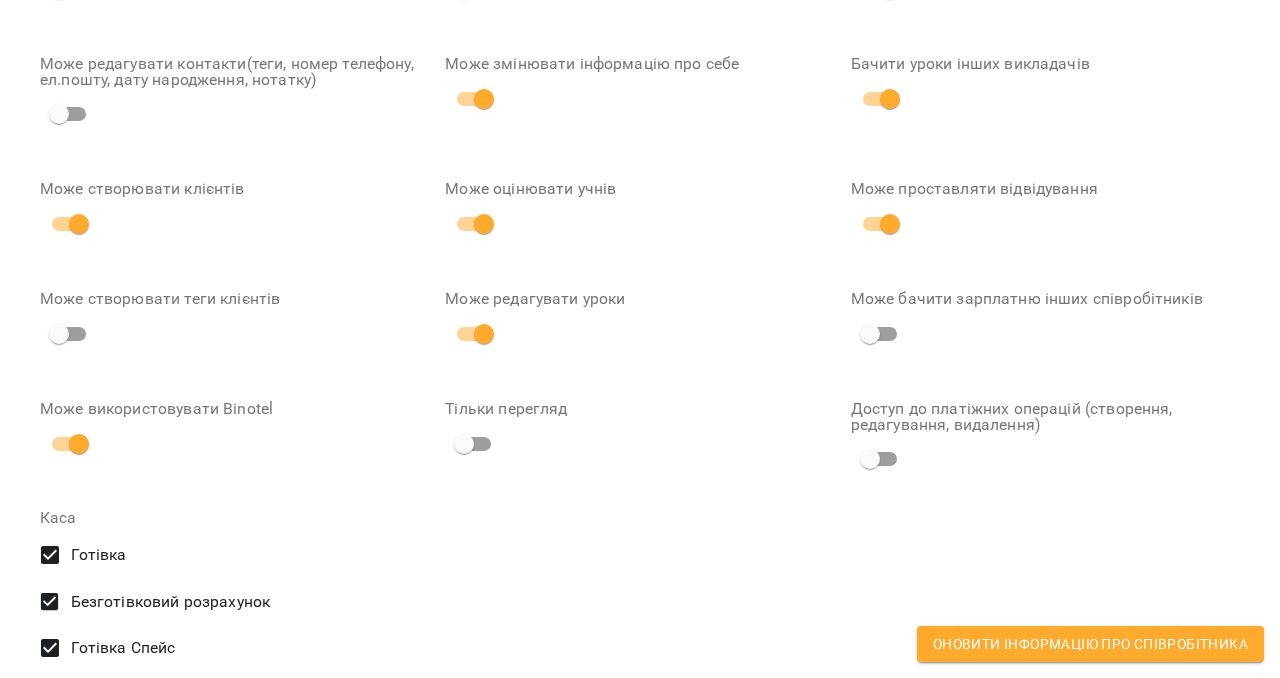 click on "Оновити інформацію про співробітника" at bounding box center [1090, 644] 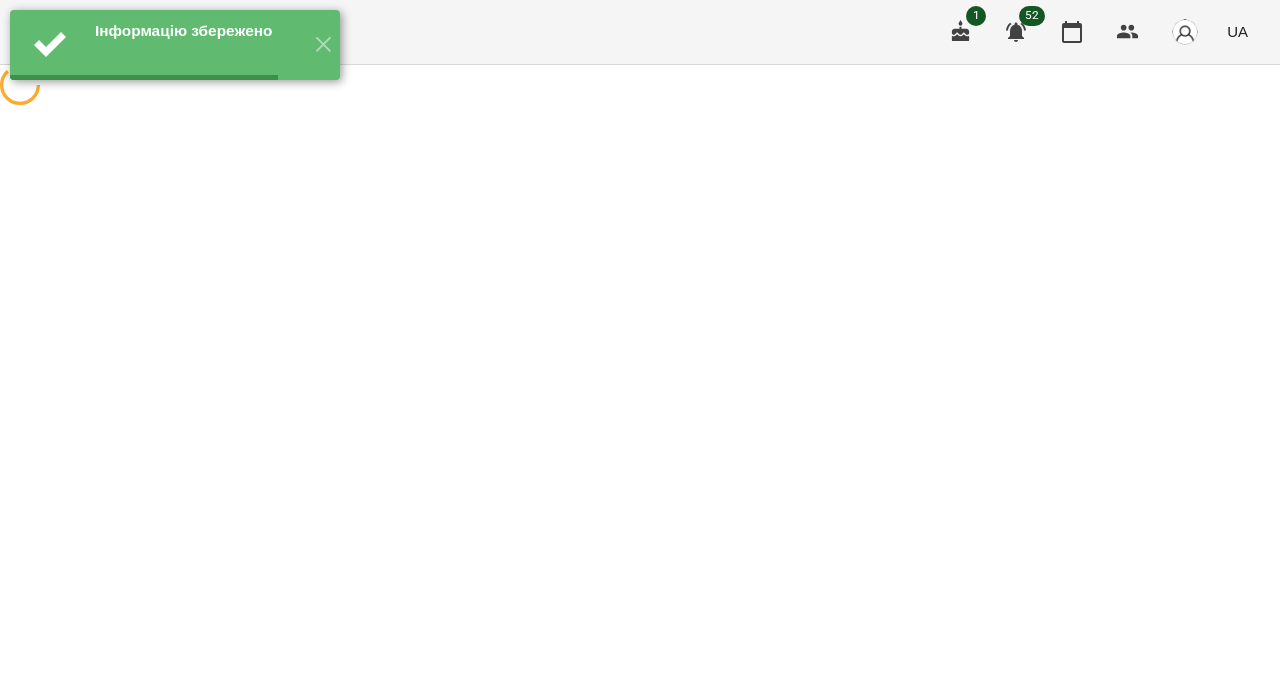 scroll, scrollTop: 0, scrollLeft: 0, axis: both 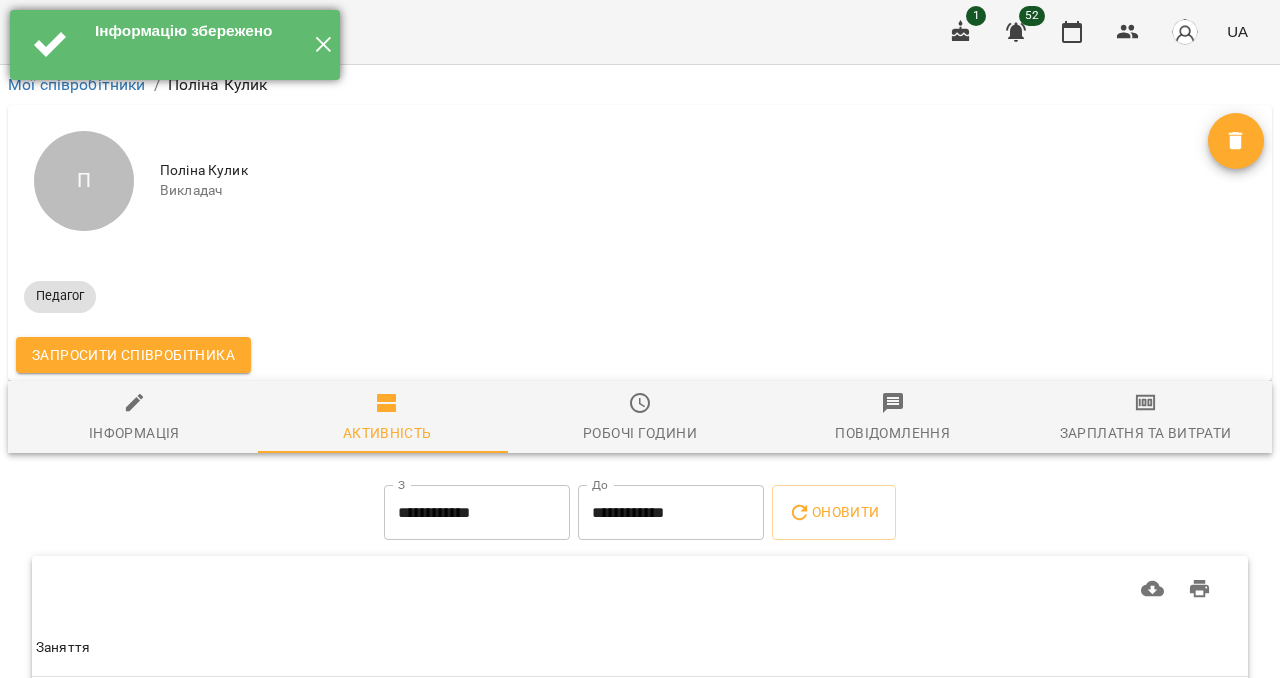 click on "✕" at bounding box center (323, 45) 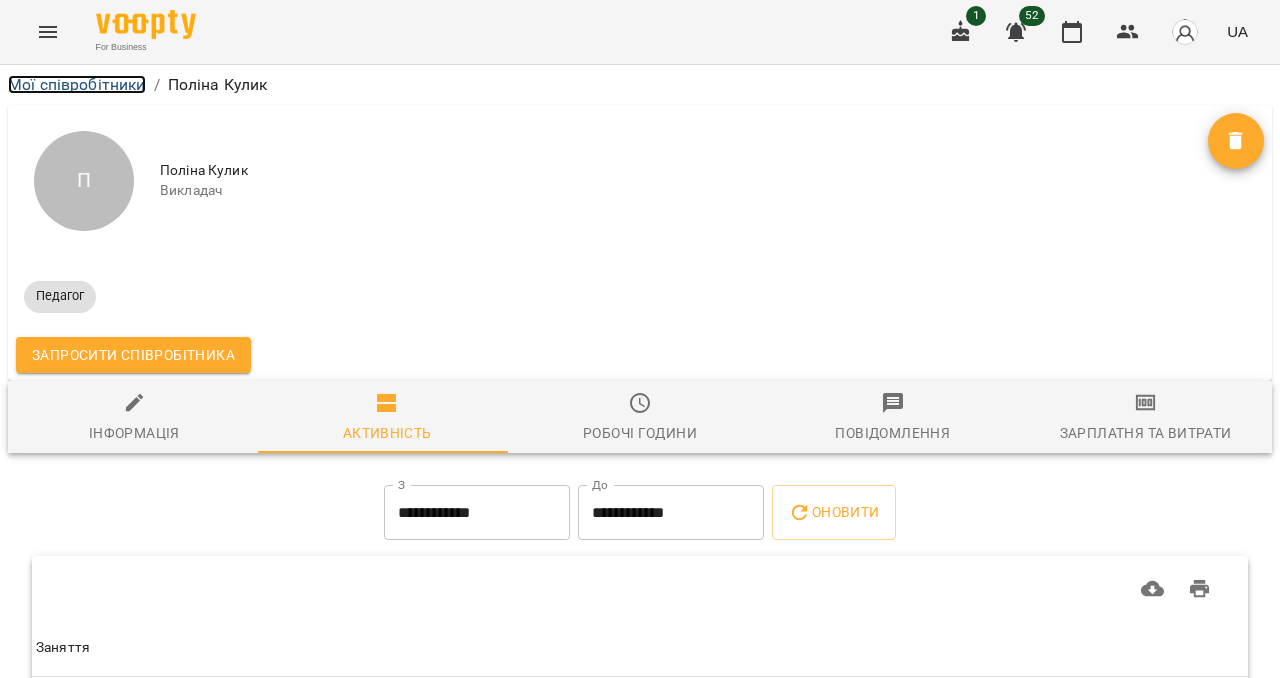 click on "Мої співробітники" at bounding box center [77, 84] 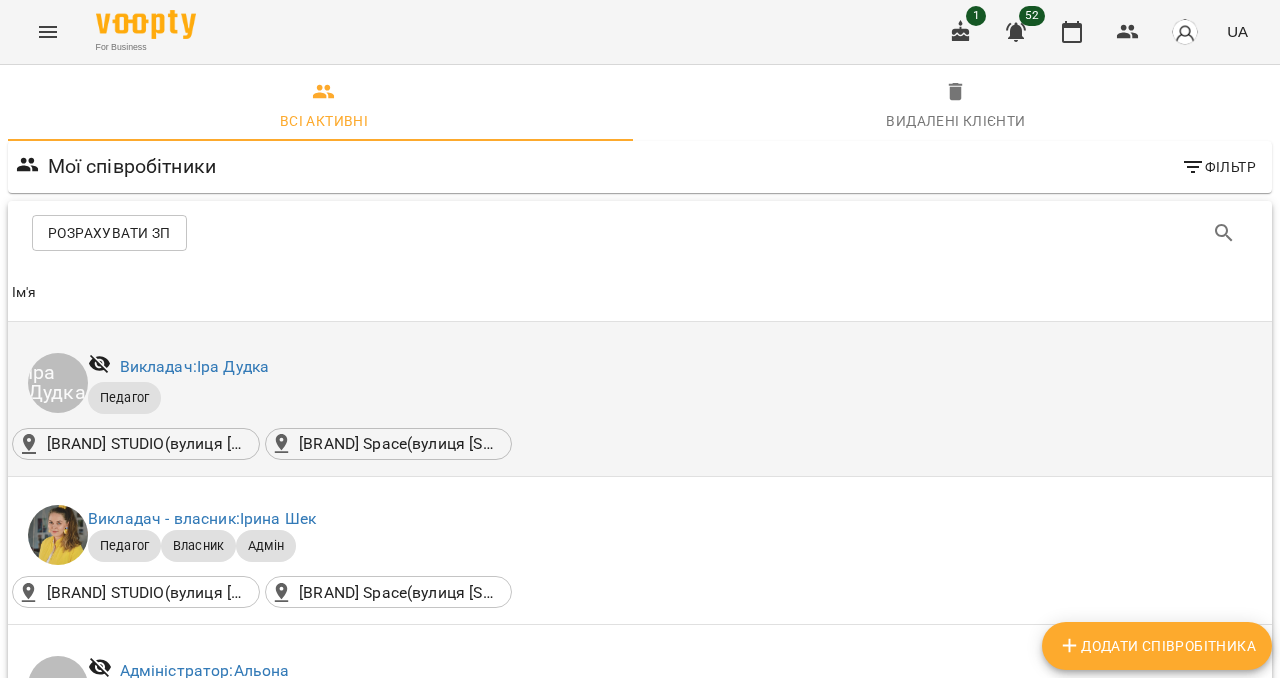 scroll, scrollTop: 1952, scrollLeft: 0, axis: vertical 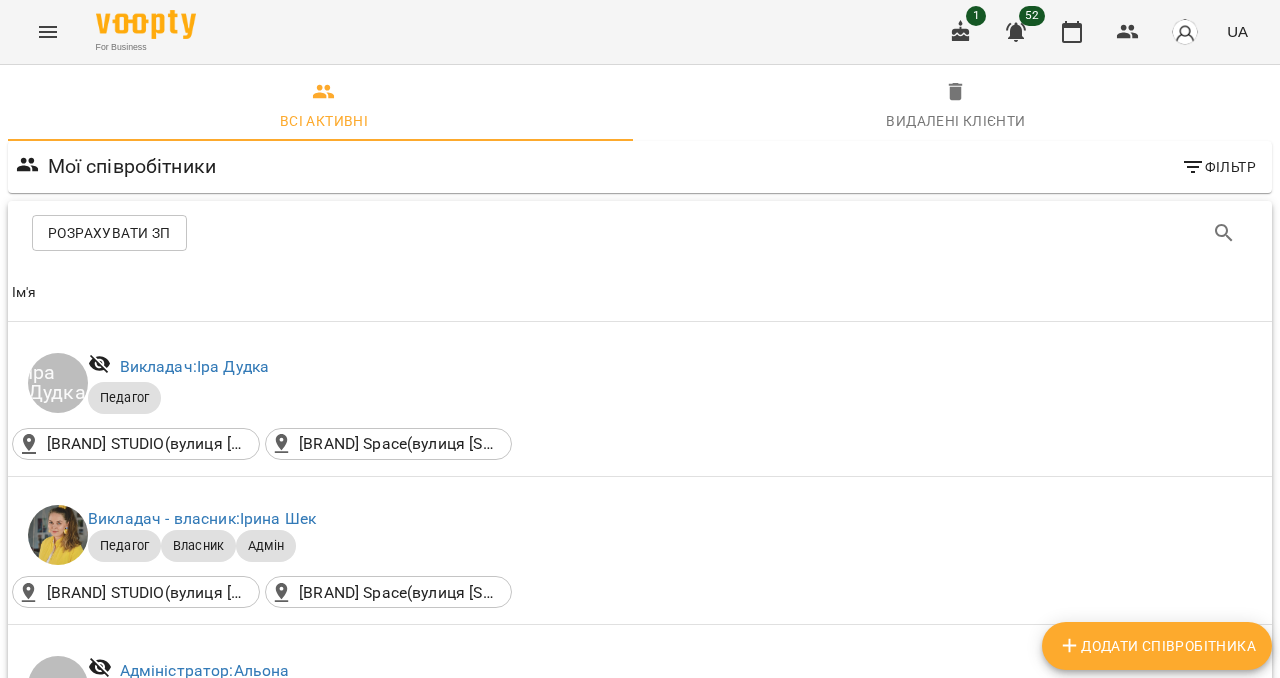 click on "Молодший викладач/асистент:  [NAME] [LASTNAME]" at bounding box center (287, 2208) 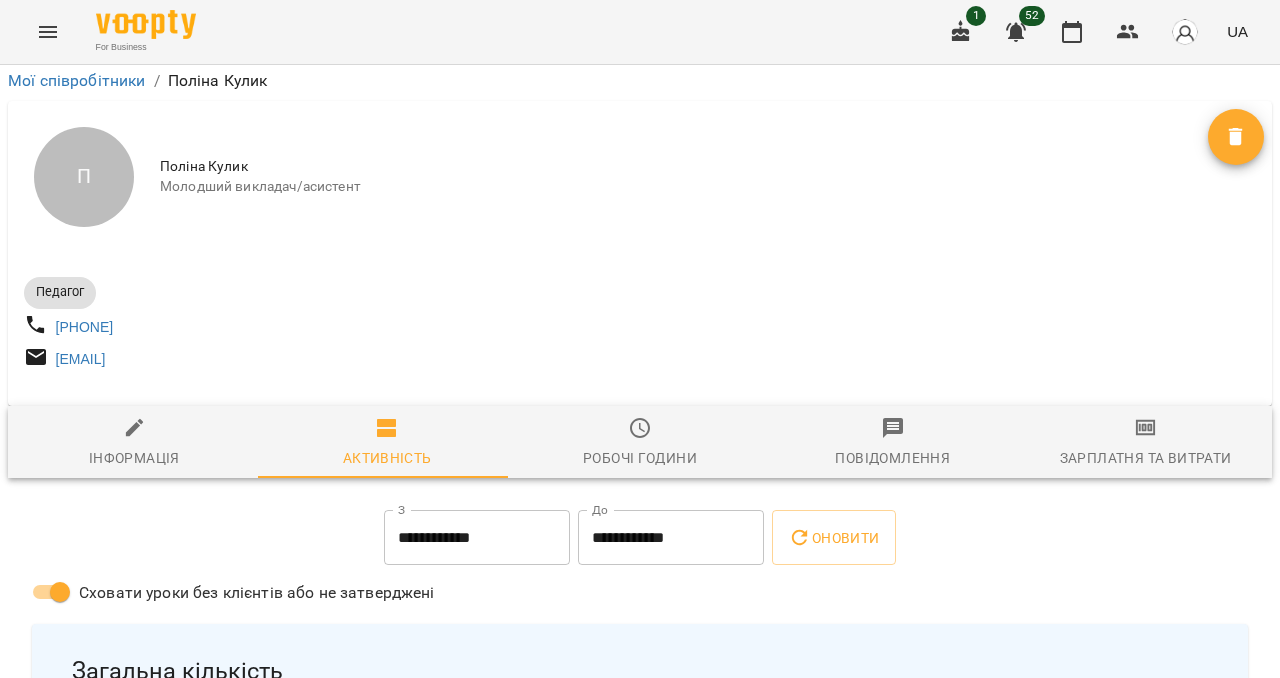 scroll, scrollTop: 261, scrollLeft: 0, axis: vertical 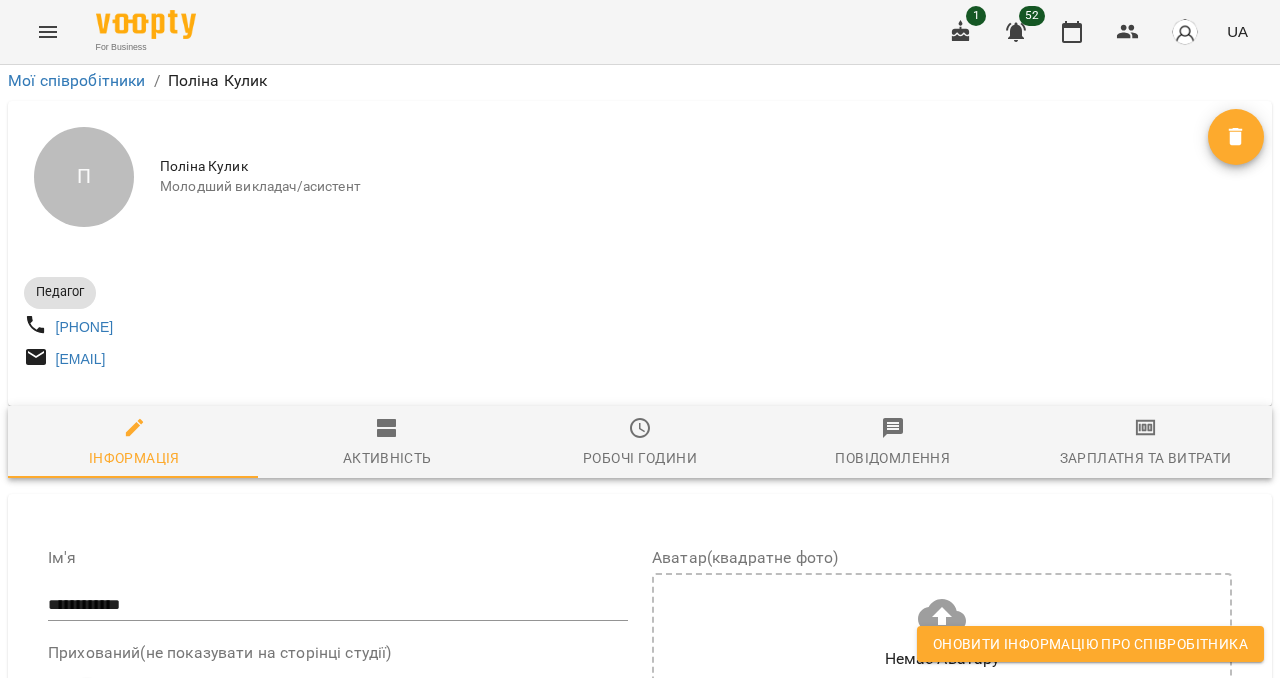 click on "Безготівковий розрахунок СПЕЙС" at bounding box center [626, 2805] 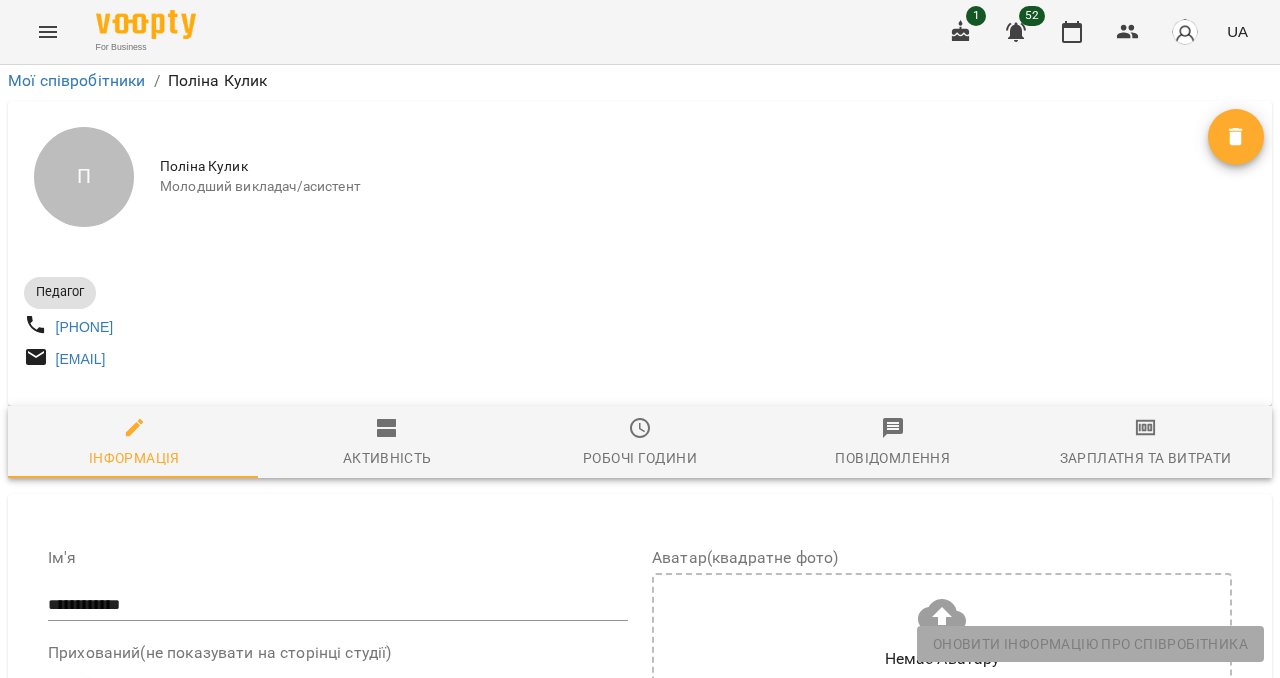 scroll, scrollTop: 2013, scrollLeft: 0, axis: vertical 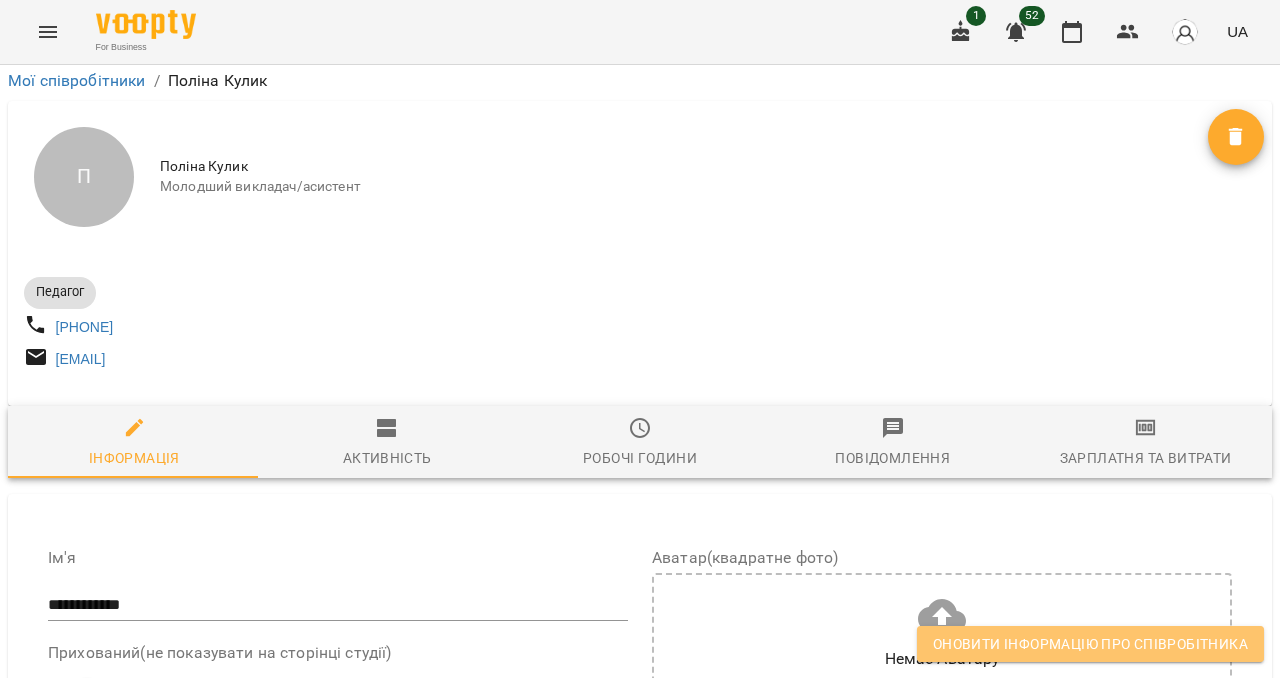 click on "Оновити інформацію про співробітника" at bounding box center (1090, 644) 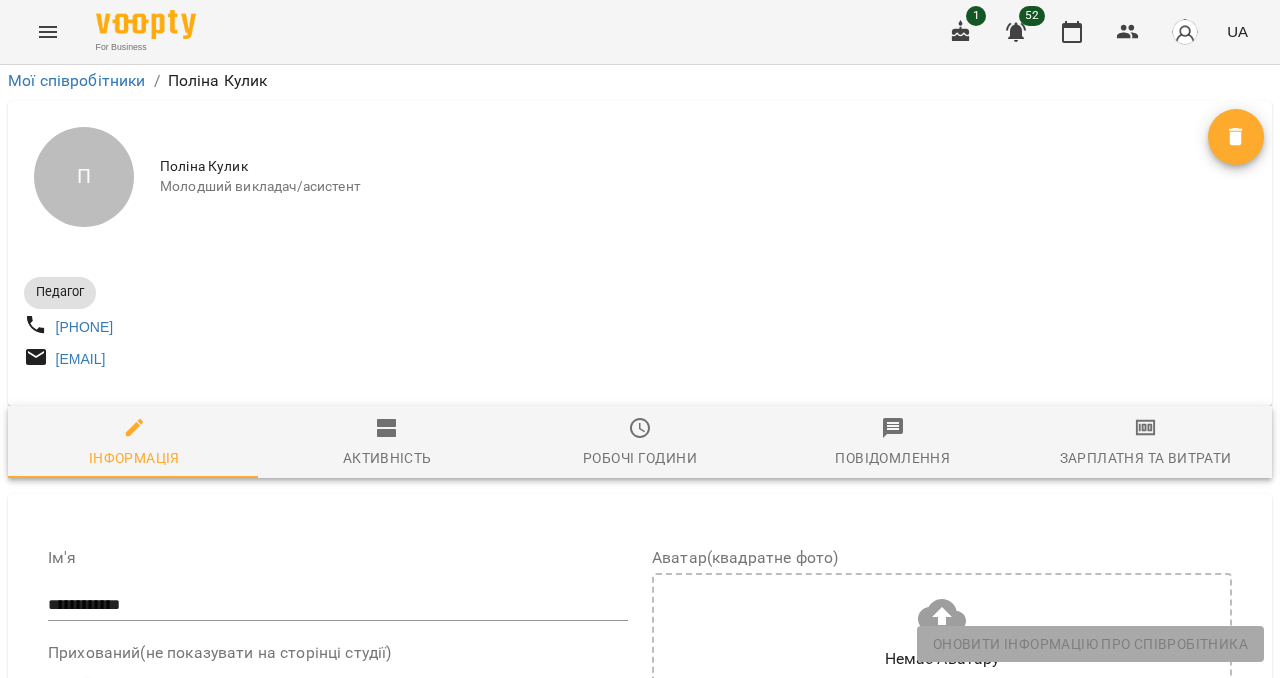 scroll, scrollTop: 1250, scrollLeft: 0, axis: vertical 